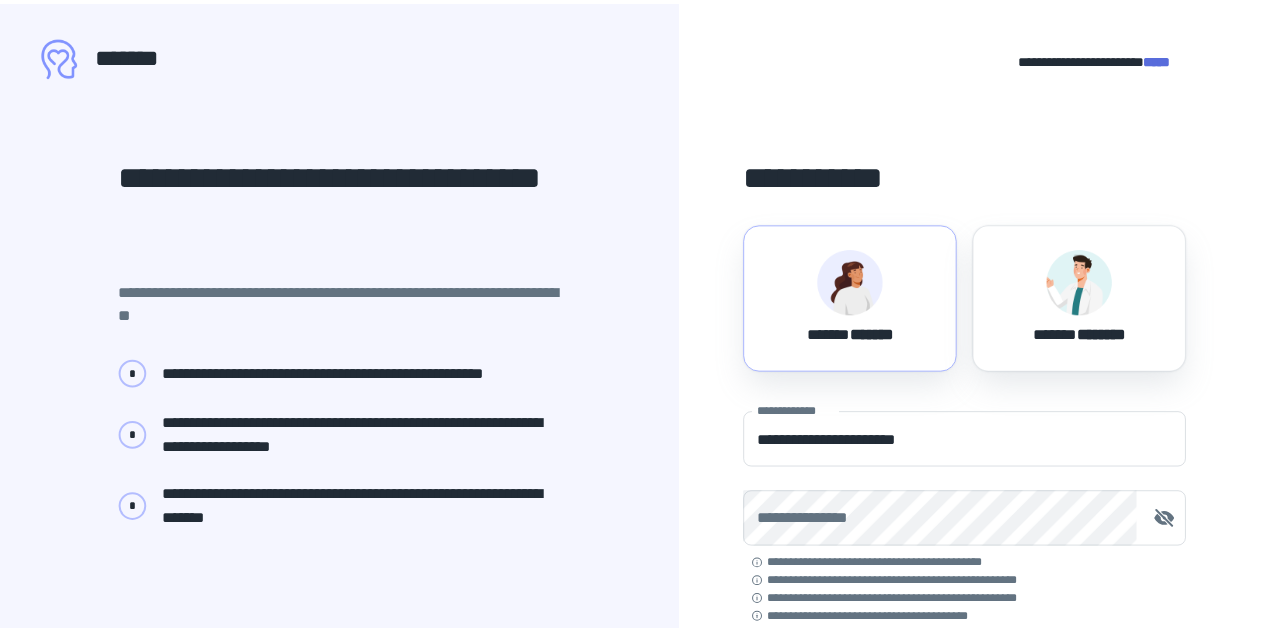 scroll, scrollTop: 0, scrollLeft: 0, axis: both 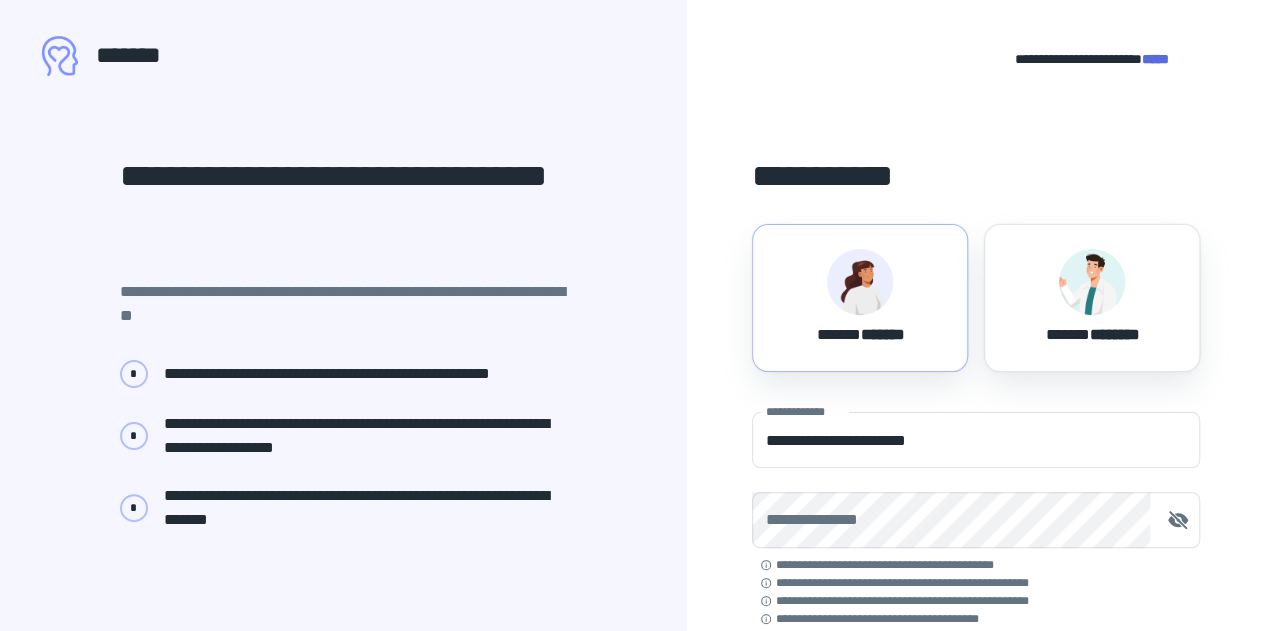 click on "******   *******" at bounding box center [860, 331] 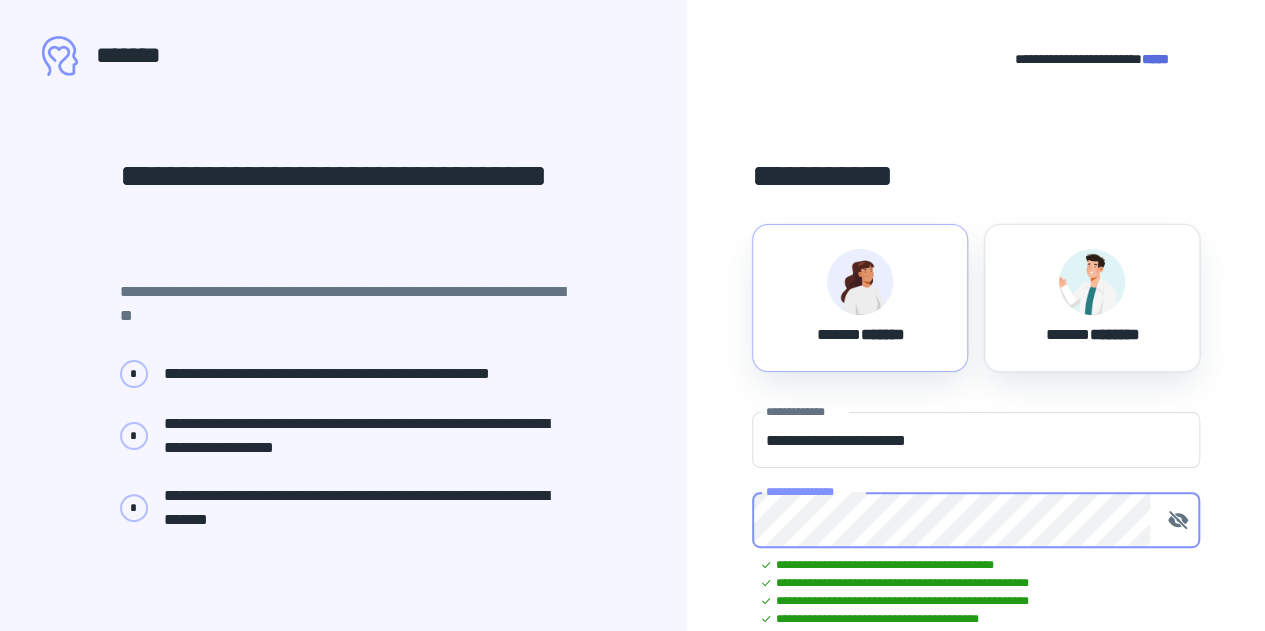 click on "**********" at bounding box center (976, 831) 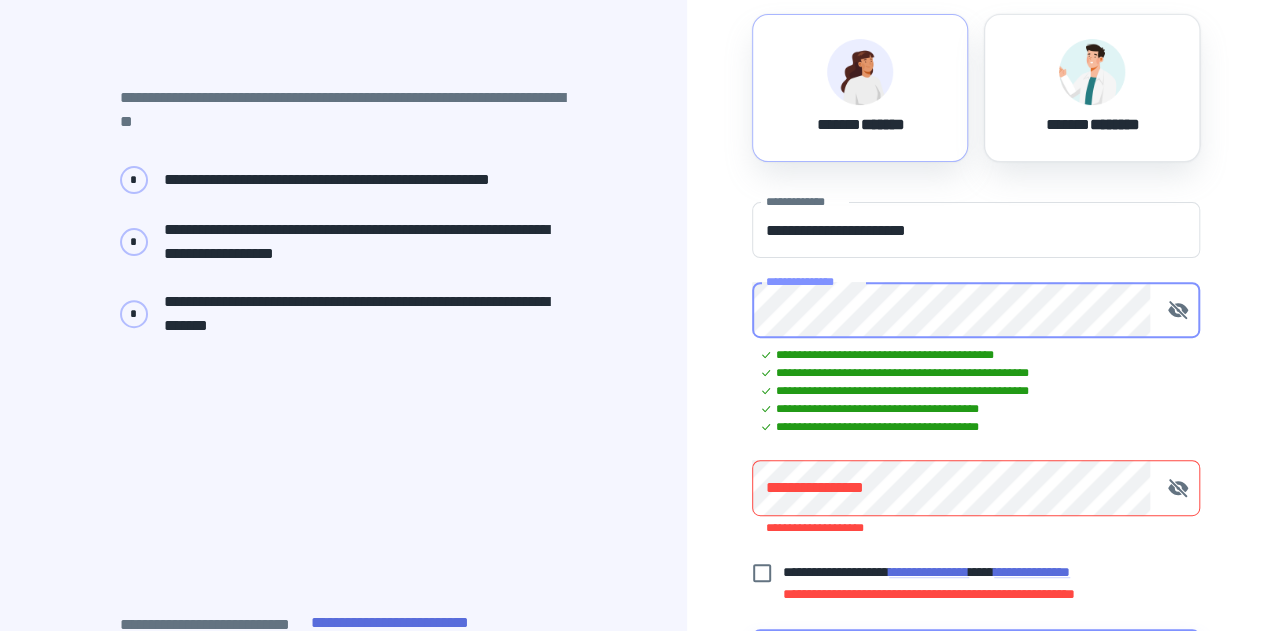 scroll, scrollTop: 233, scrollLeft: 0, axis: vertical 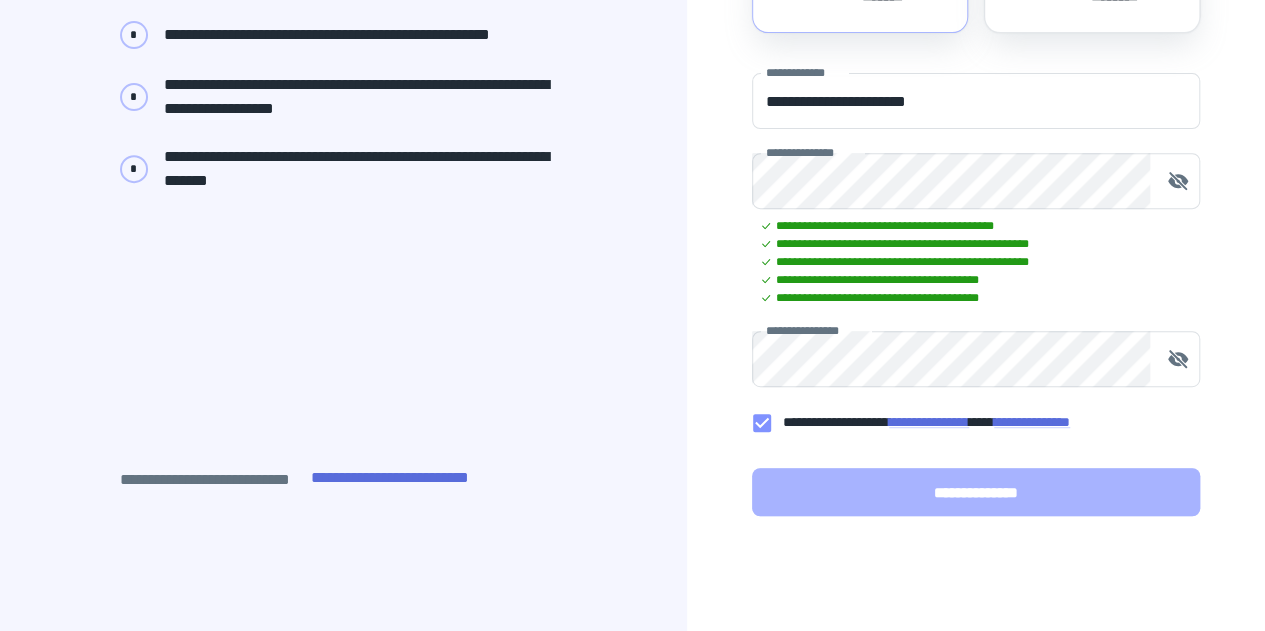 click on "**********" at bounding box center (976, 492) 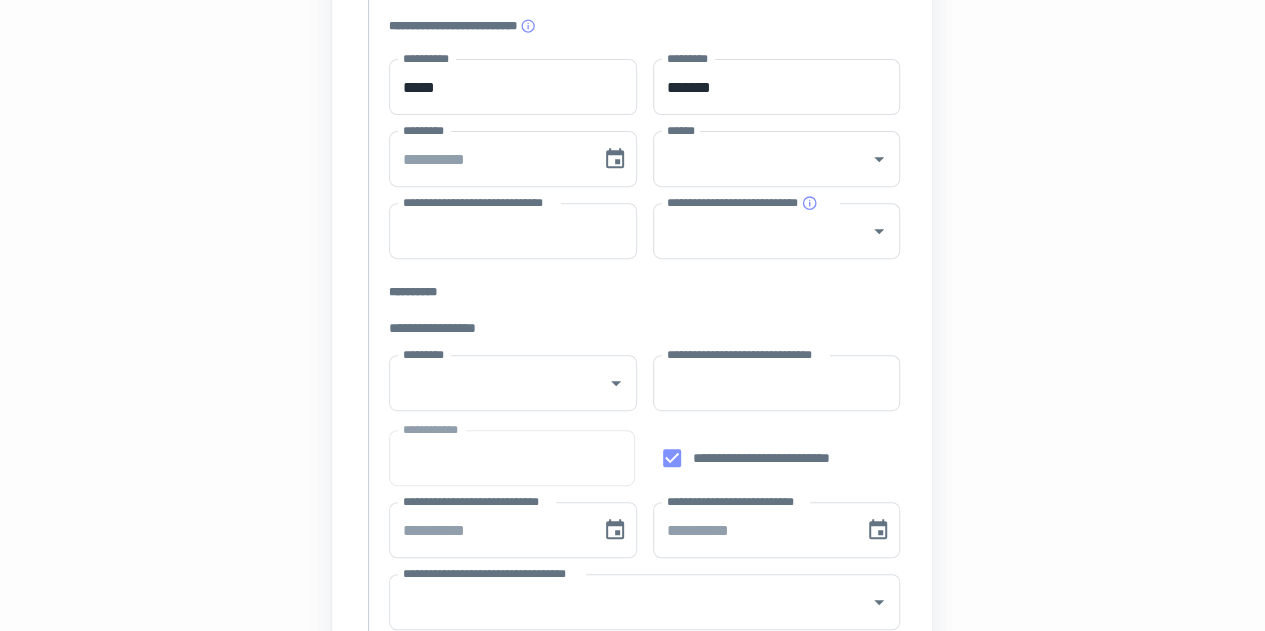 type on "****" 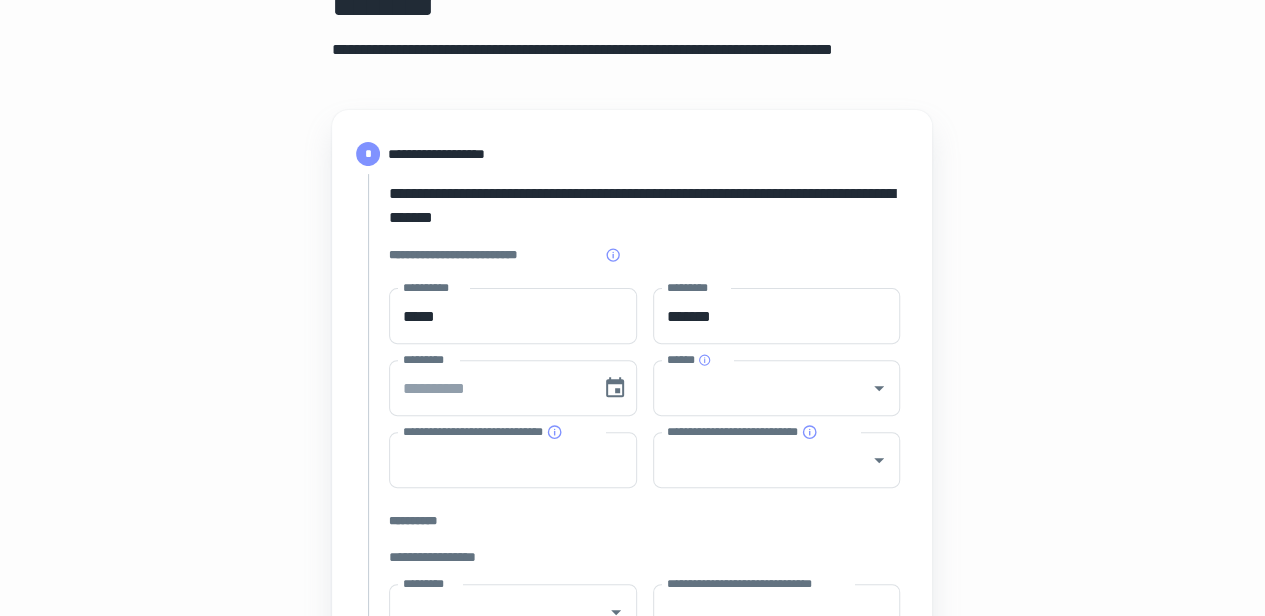 scroll, scrollTop: 297, scrollLeft: 0, axis: vertical 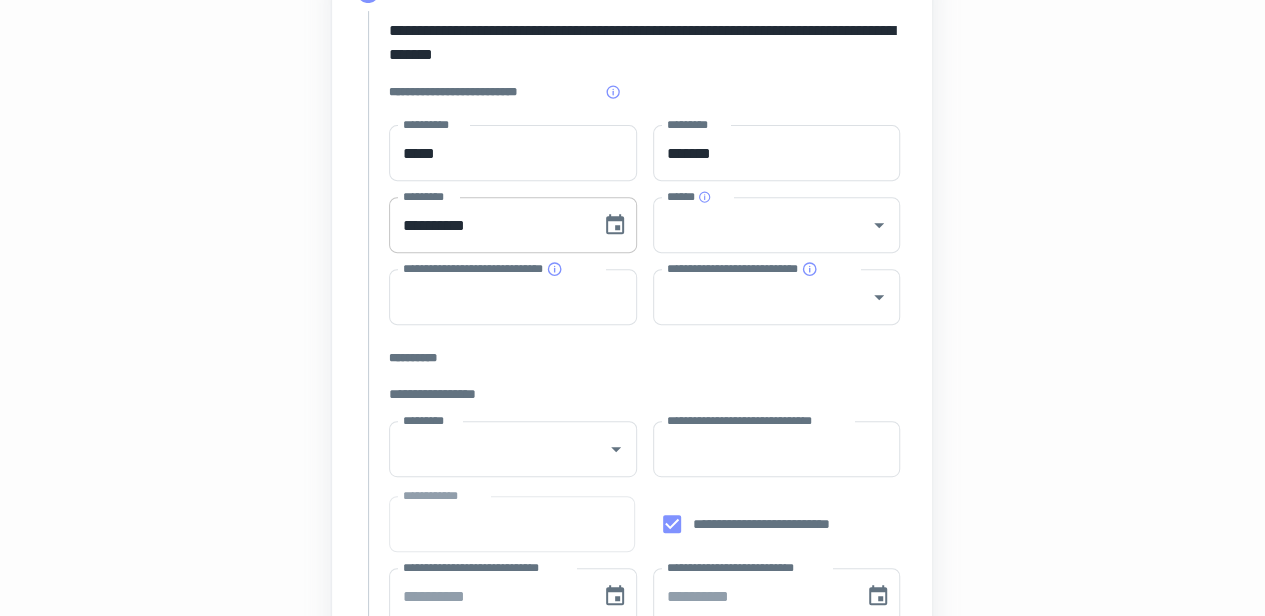 click on "**********" at bounding box center (488, 225) 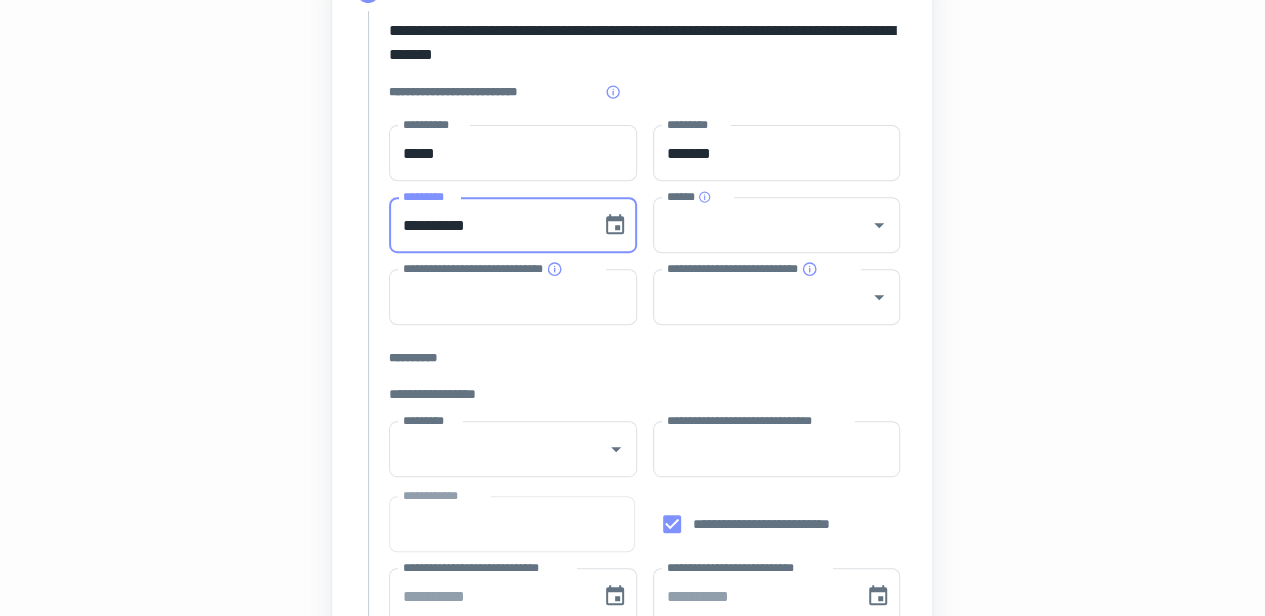 click on "**********" at bounding box center [488, 225] 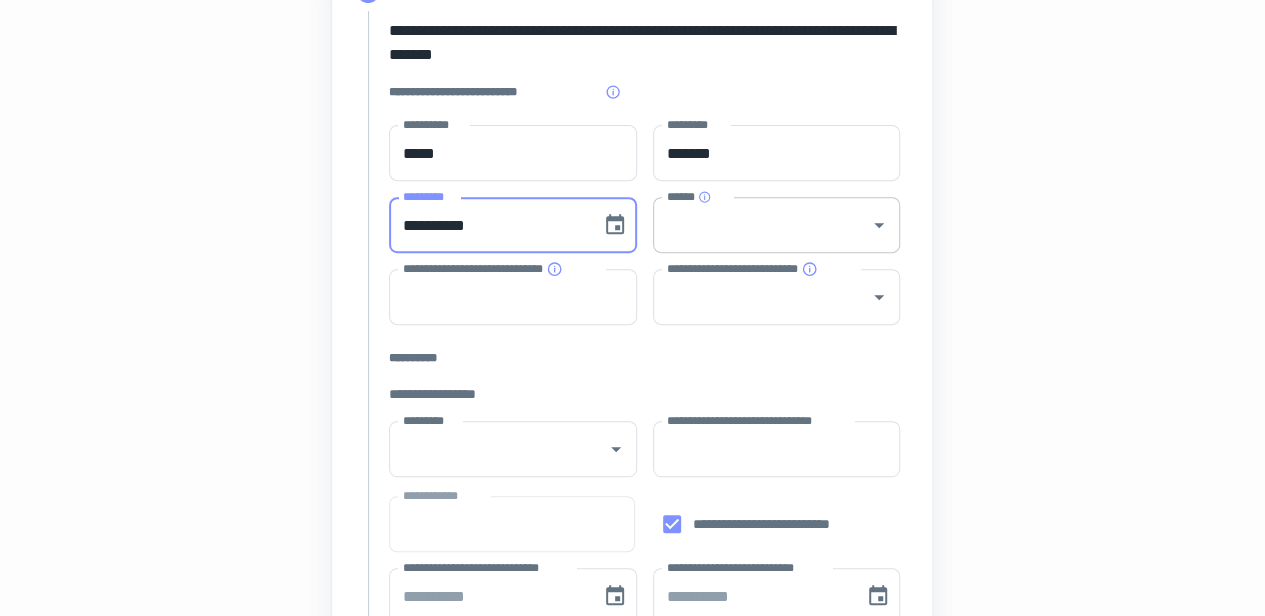 type on "**********" 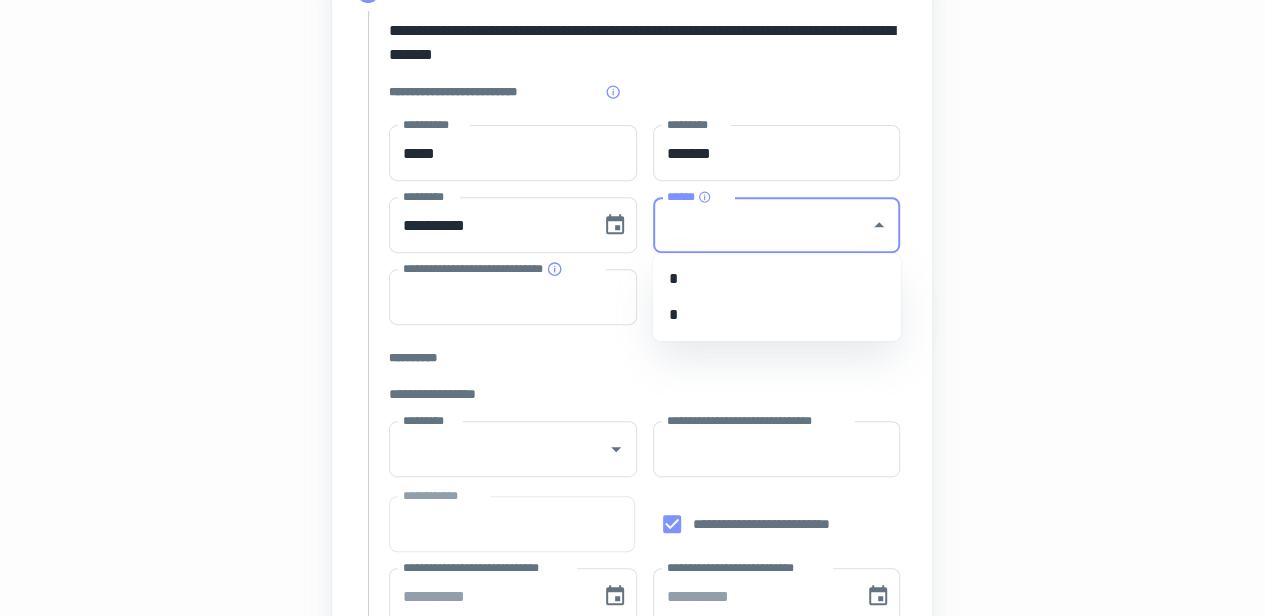 click on "******" at bounding box center [762, 225] 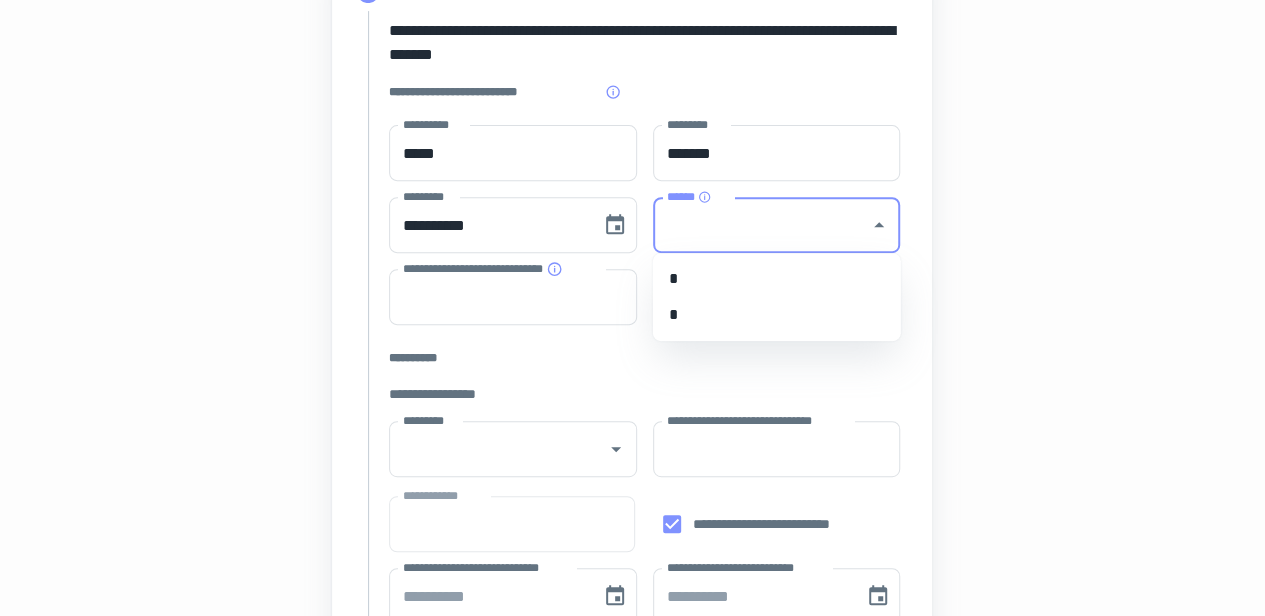 click on "*" at bounding box center [777, 279] 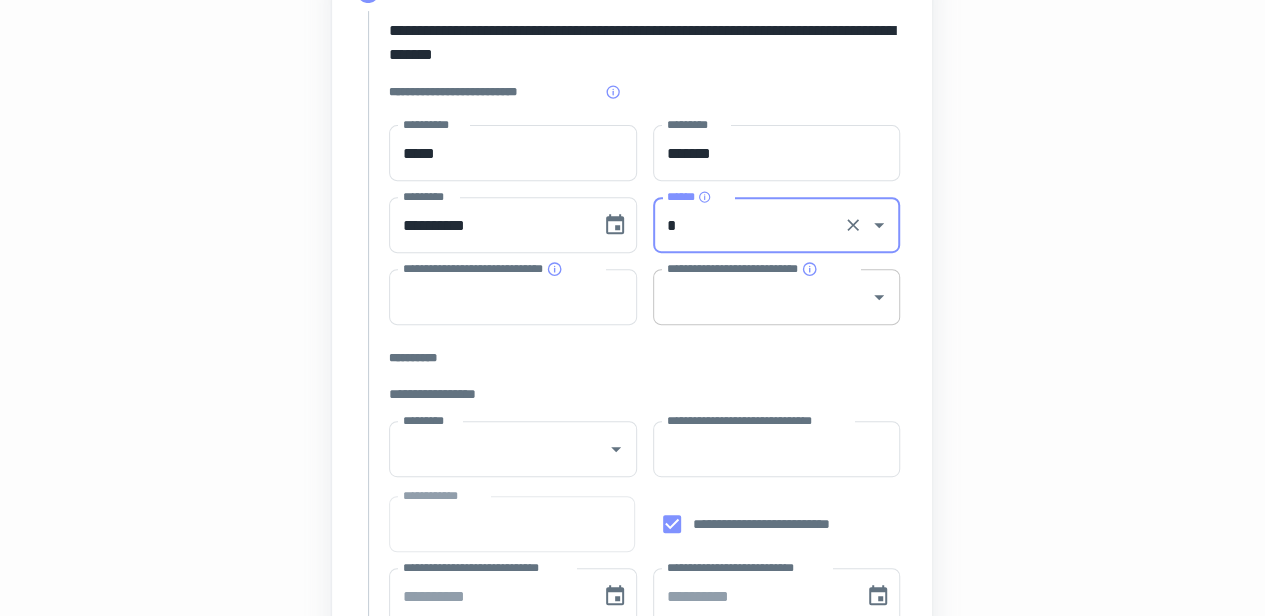 click on "**********" at bounding box center (762, 297) 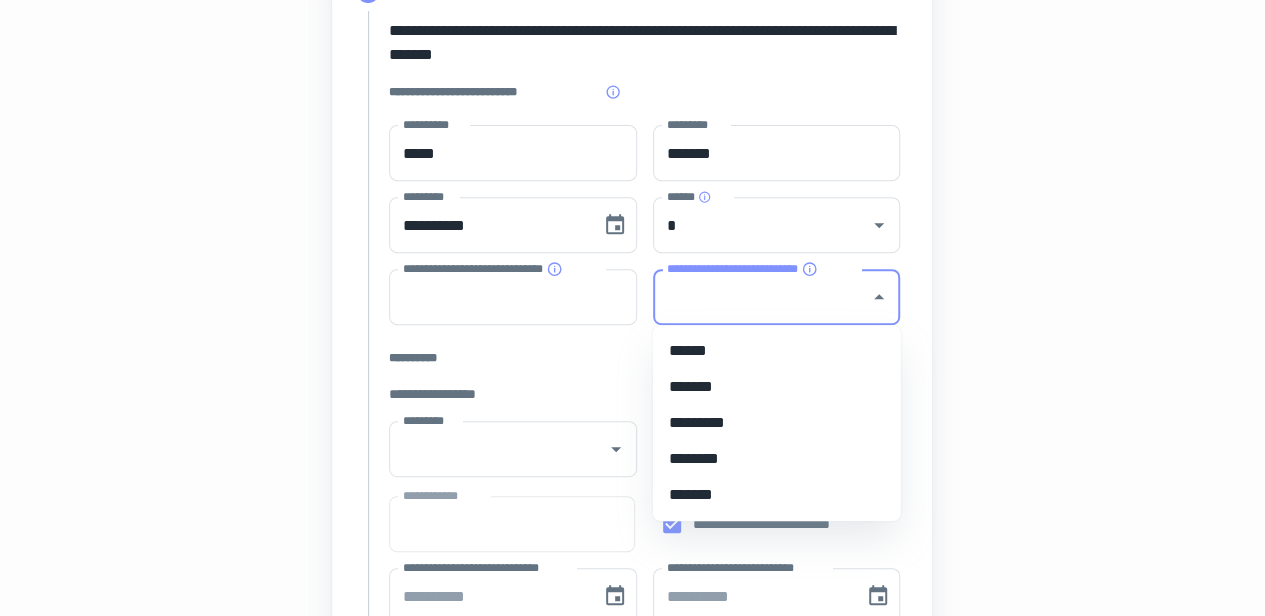 click on "*******" at bounding box center (777, 387) 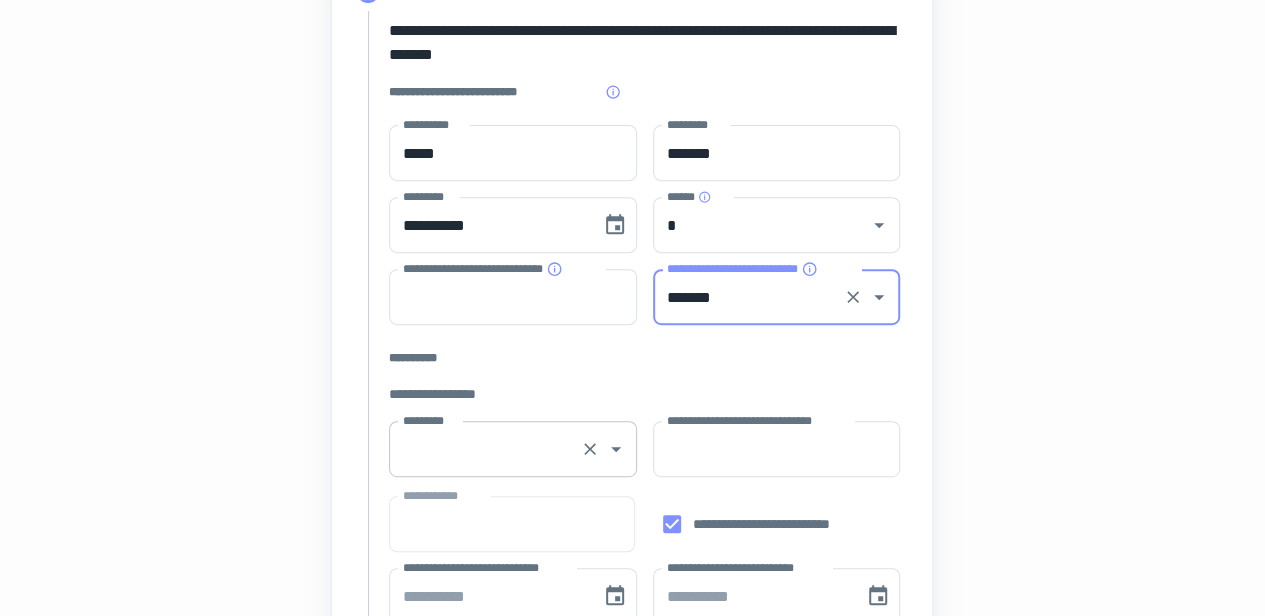 click on "*********" at bounding box center [513, 449] 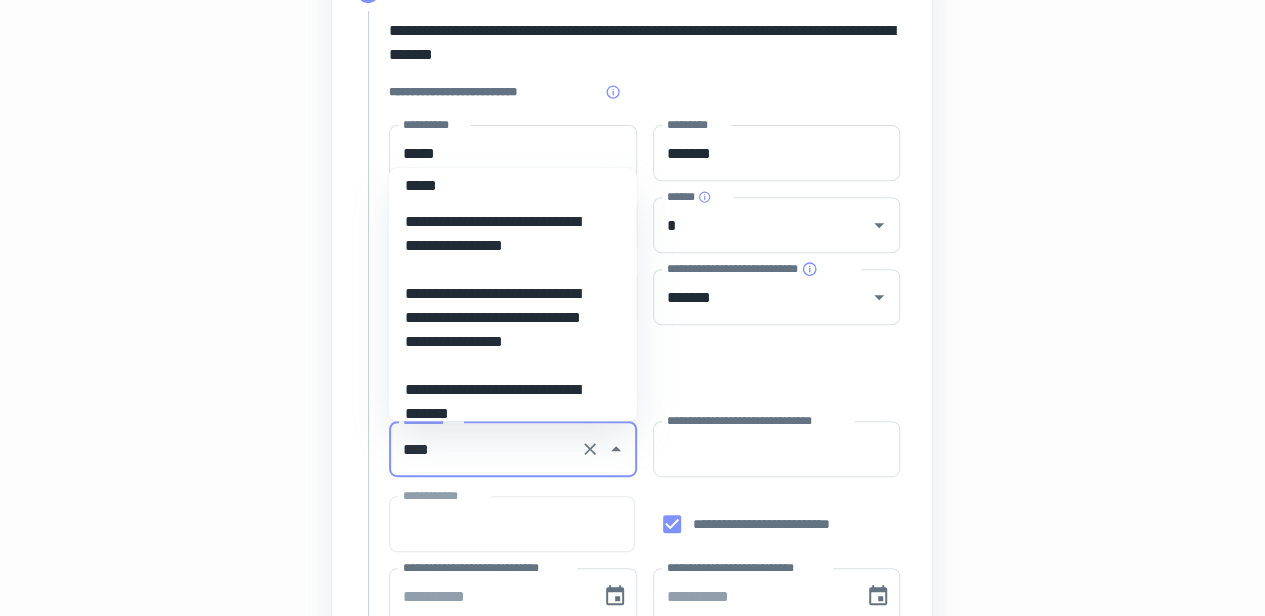scroll, scrollTop: 0, scrollLeft: 0, axis: both 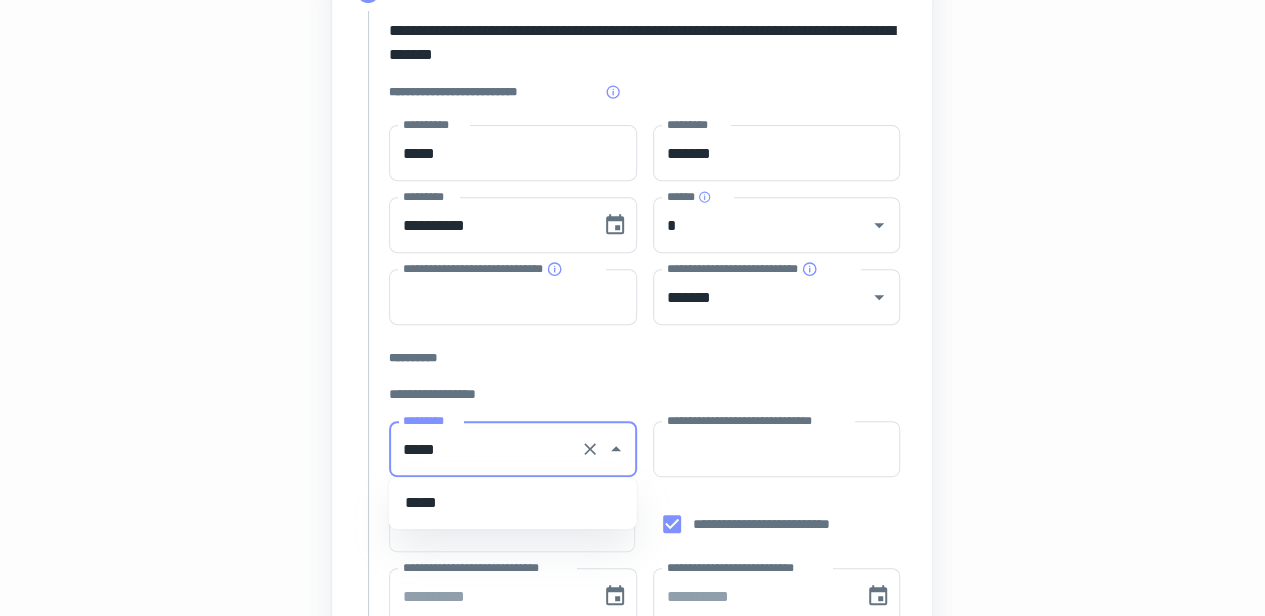 click on "*****" at bounding box center [513, 503] 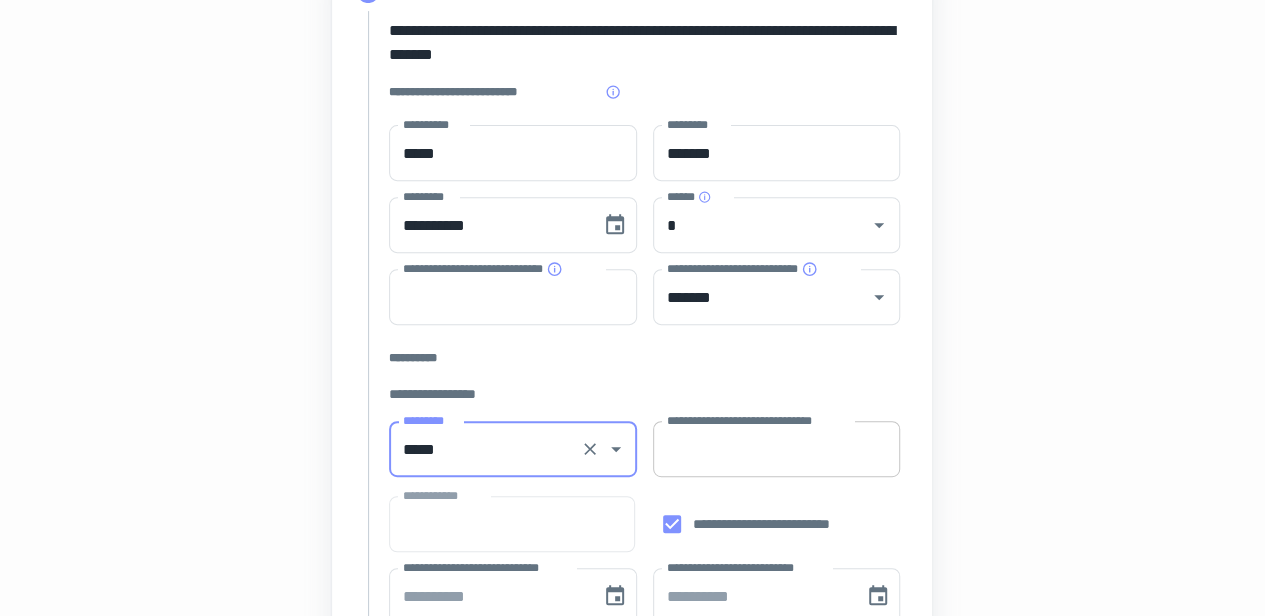 type on "*****" 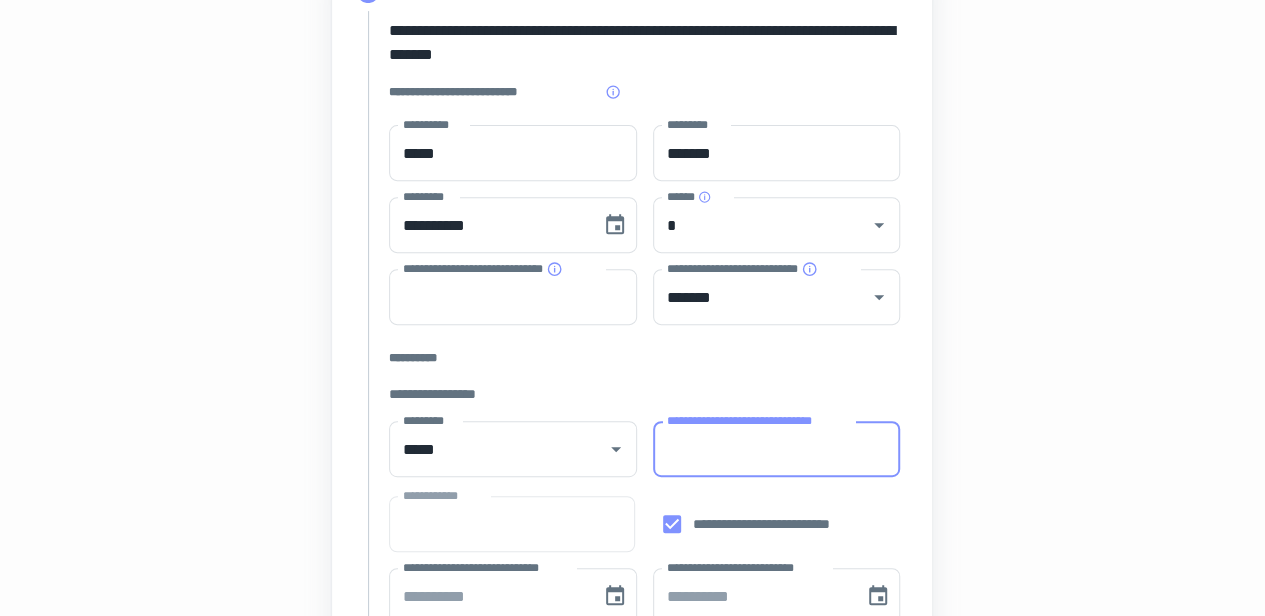 click on "**********" at bounding box center (777, 449) 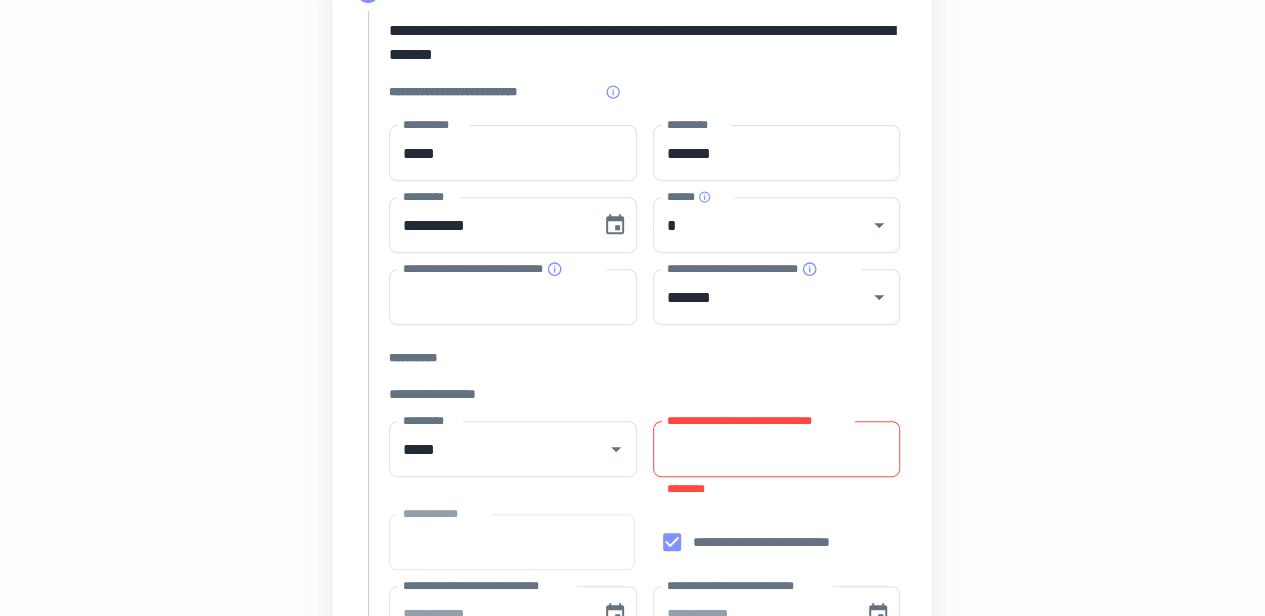 click on "**********" at bounding box center [632, 602] 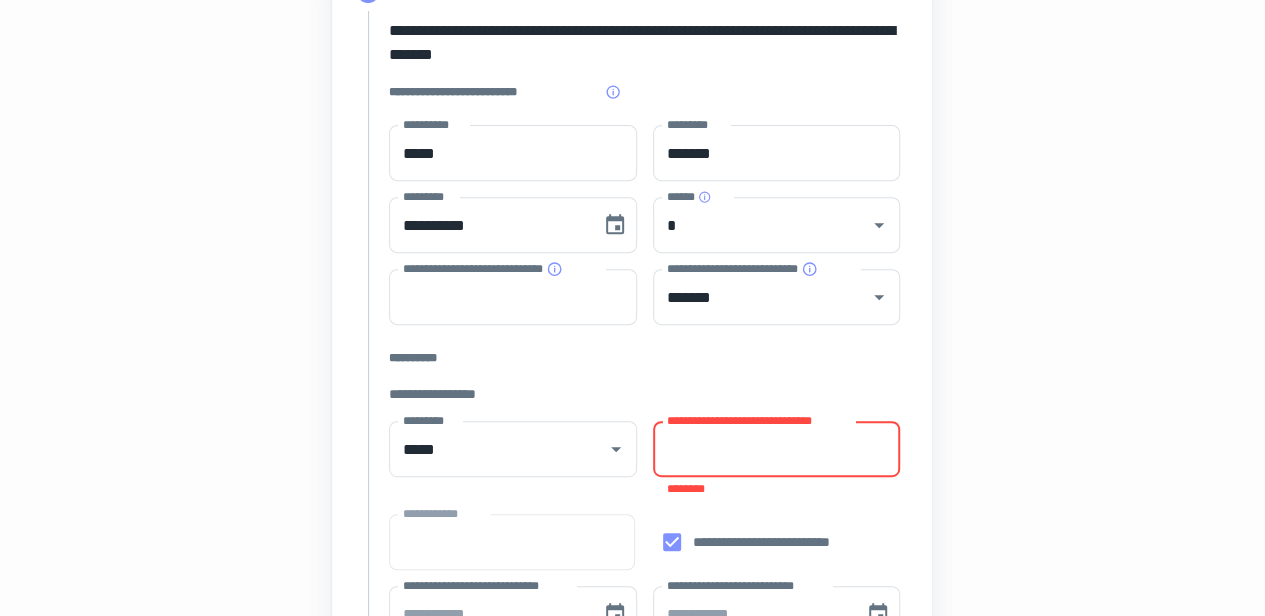 click on "**********" at bounding box center [777, 449] 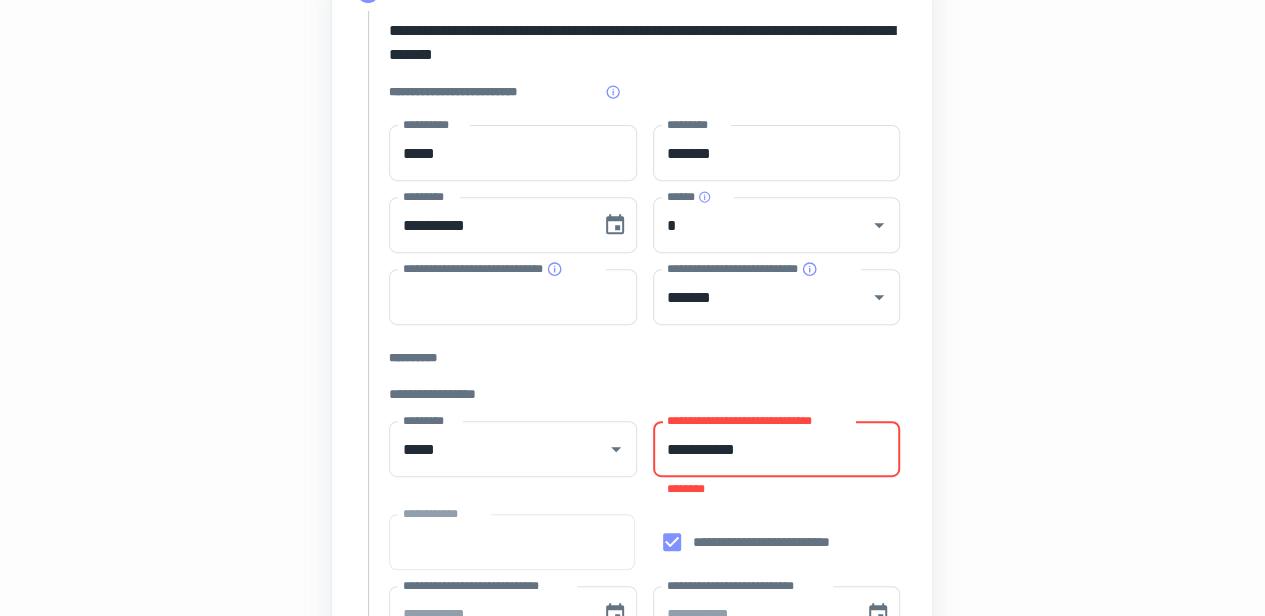type on "**********" 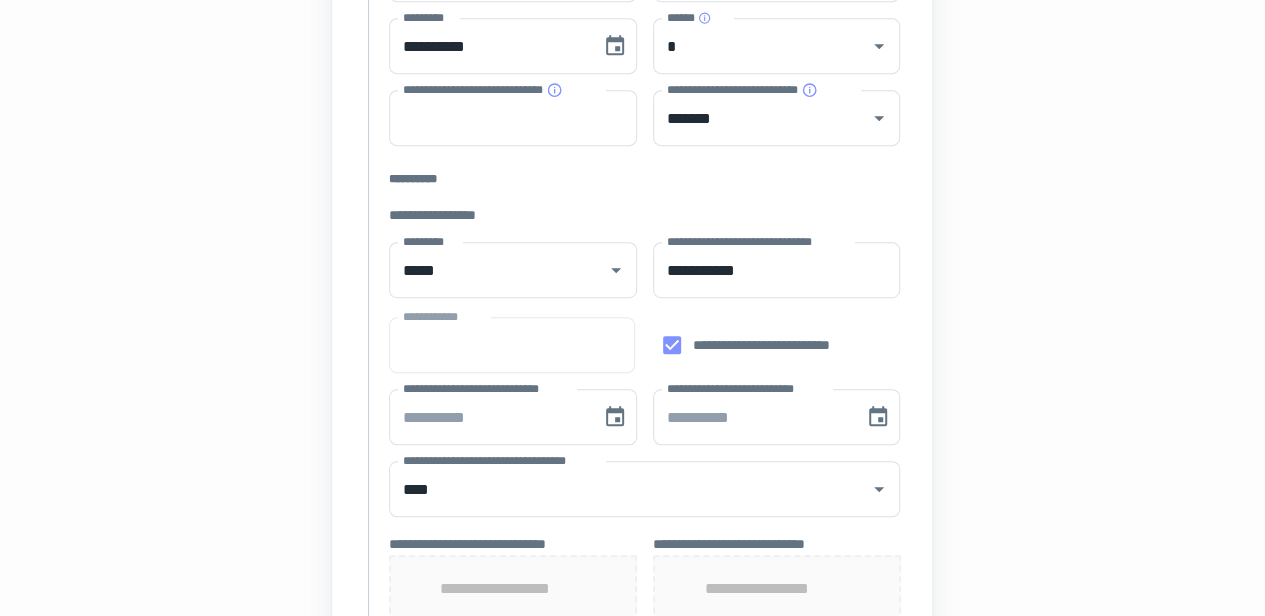 scroll, scrollTop: 477, scrollLeft: 0, axis: vertical 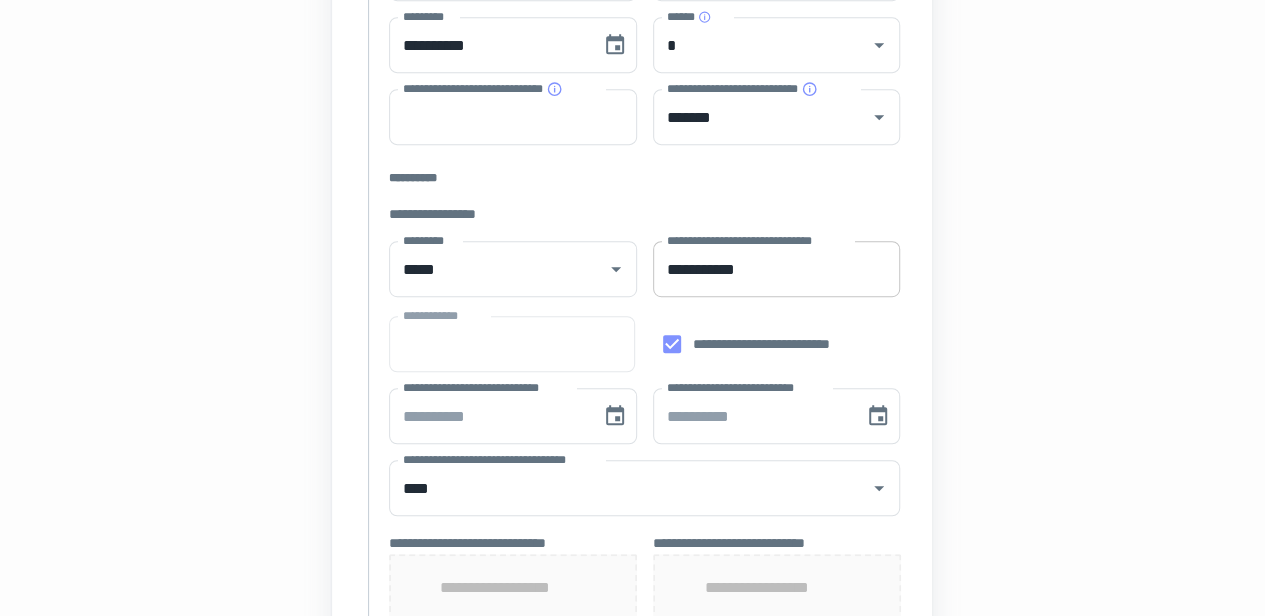 click on "**********" at bounding box center [777, 269] 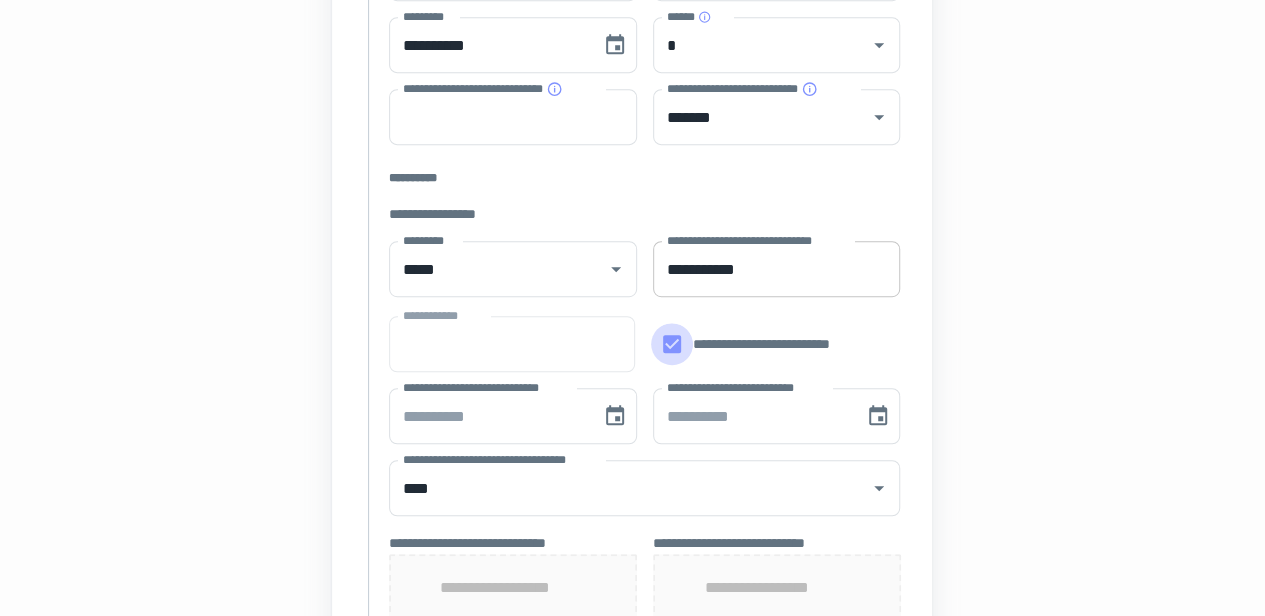 type on "**********" 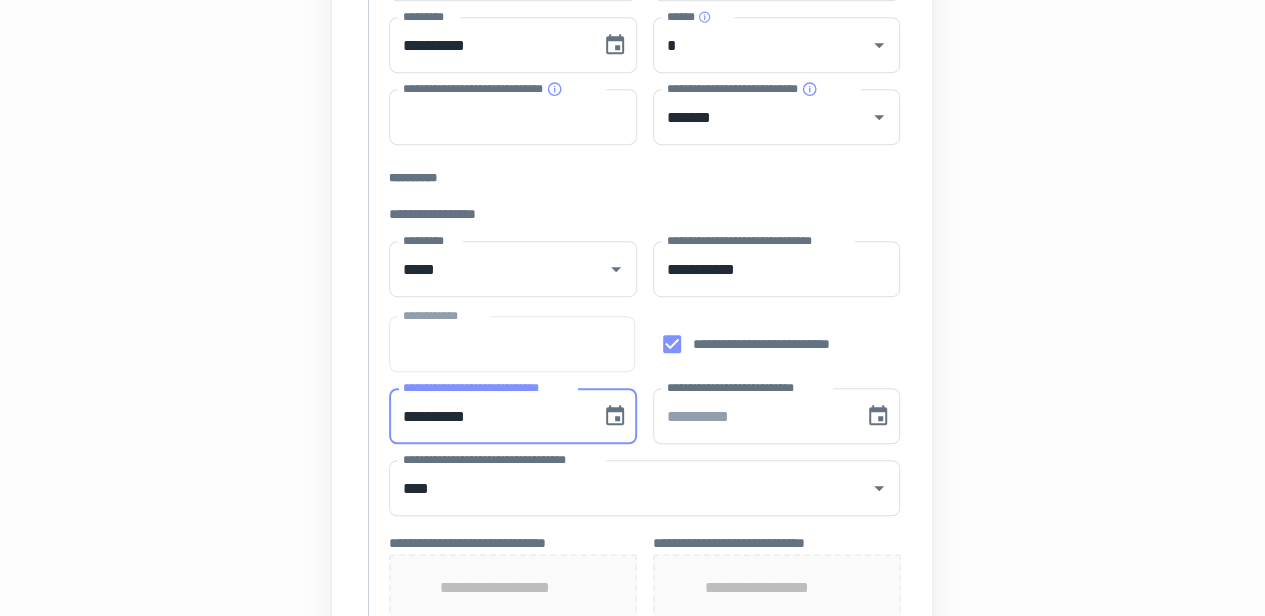 type 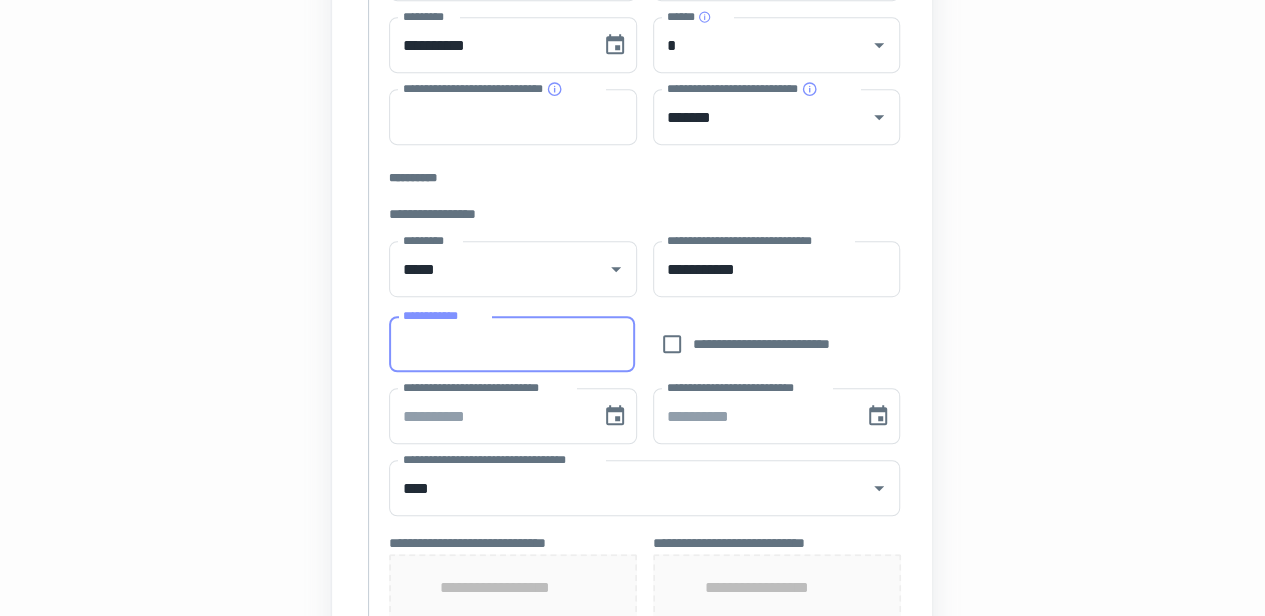 click on "**********" at bounding box center (511, 344) 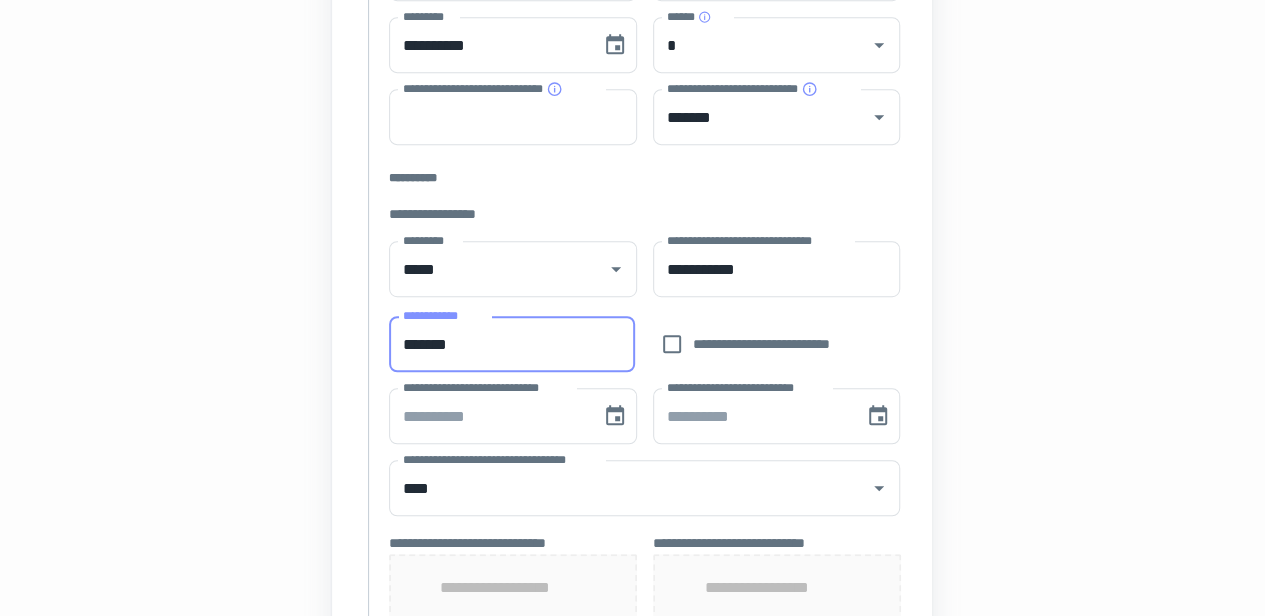 type on "*******" 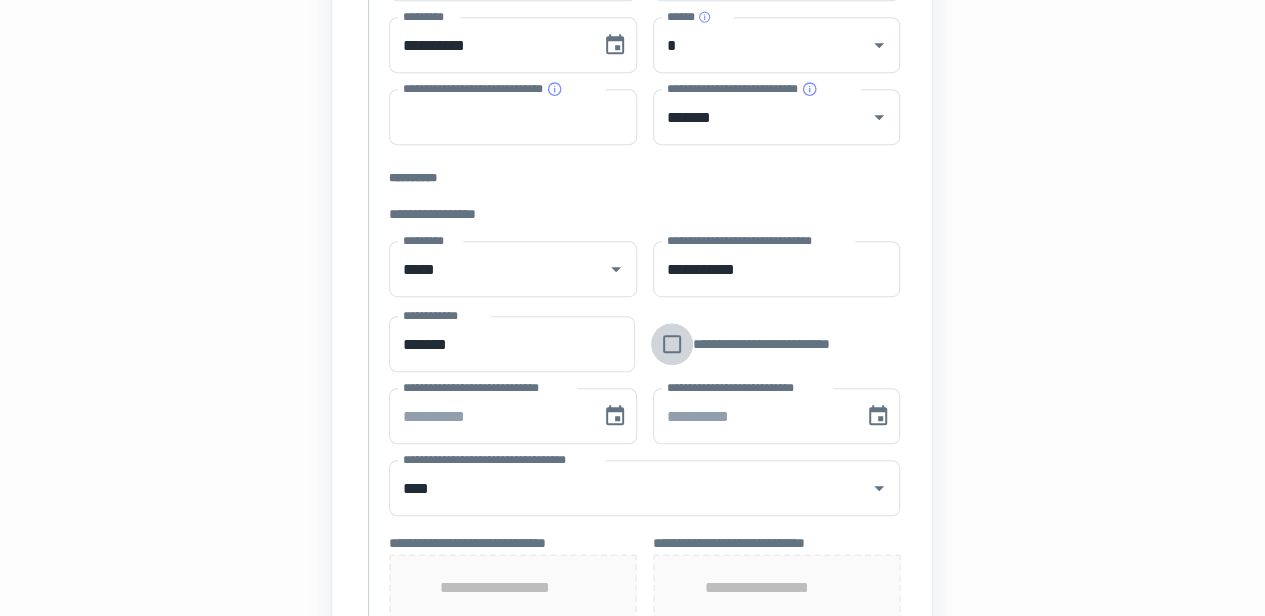 click on "**********" at bounding box center (644, 431) 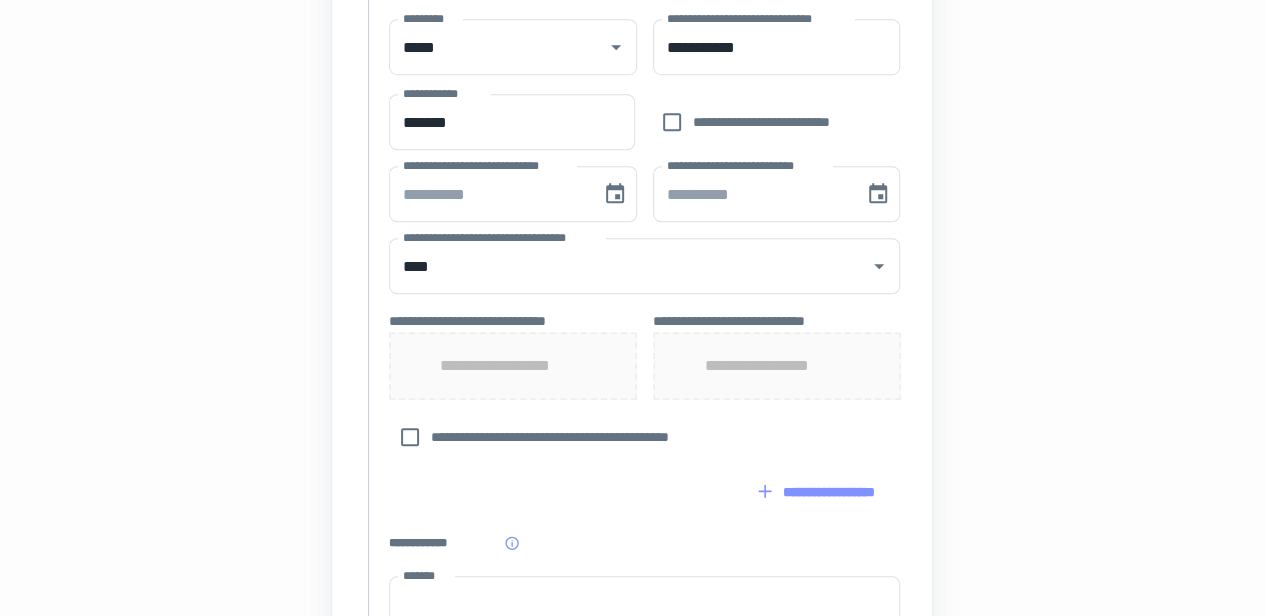 scroll, scrollTop: 701, scrollLeft: 0, axis: vertical 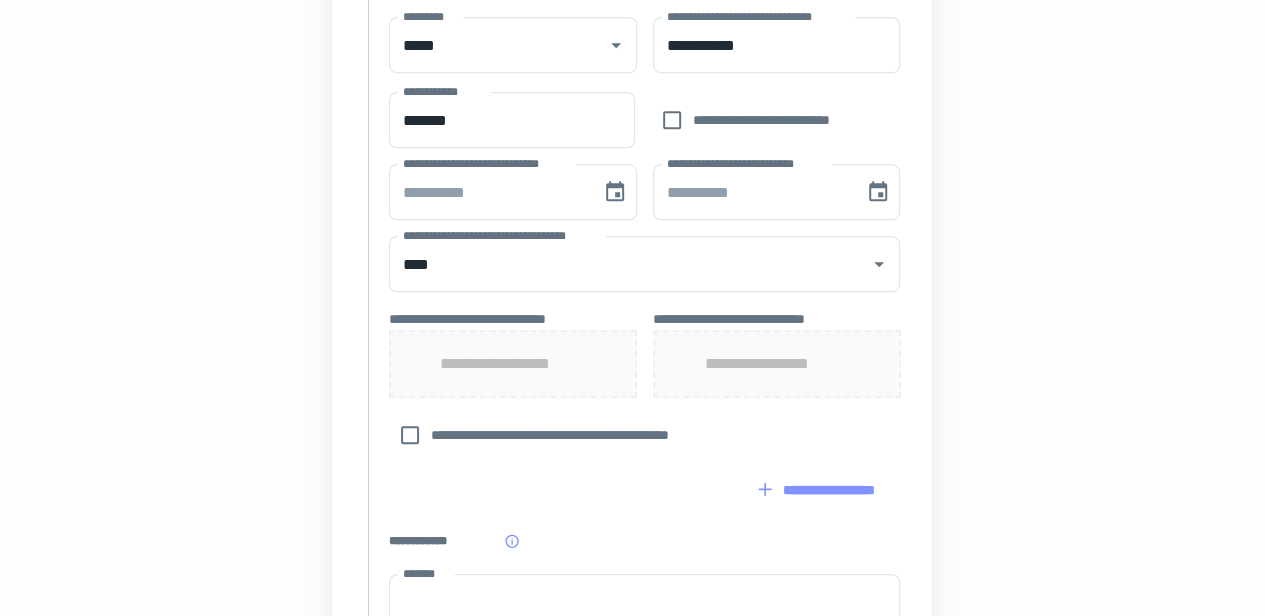 click on "**********" at bounding box center (513, 364) 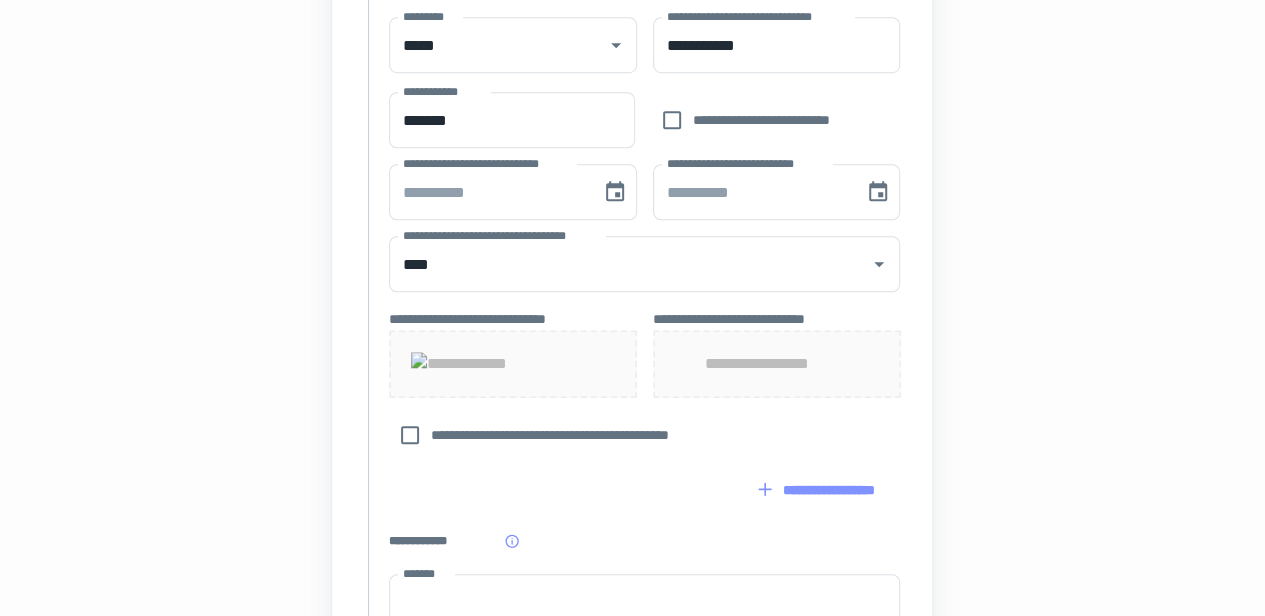 click on "**********" at bounding box center (777, 364) 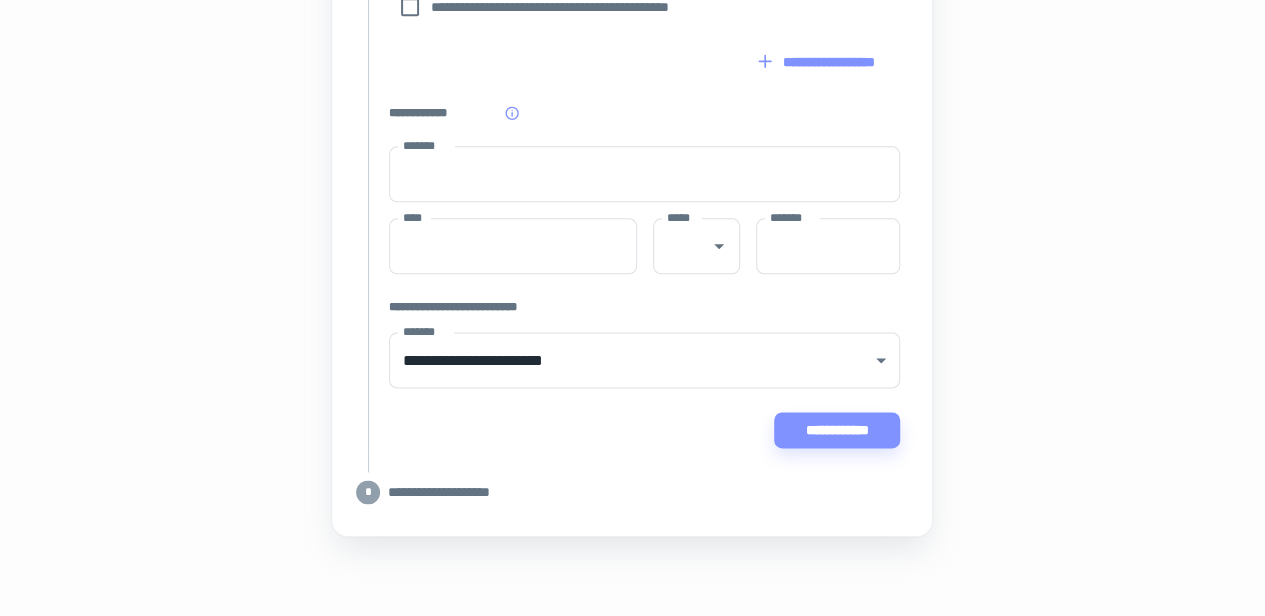 scroll, scrollTop: 1175, scrollLeft: 0, axis: vertical 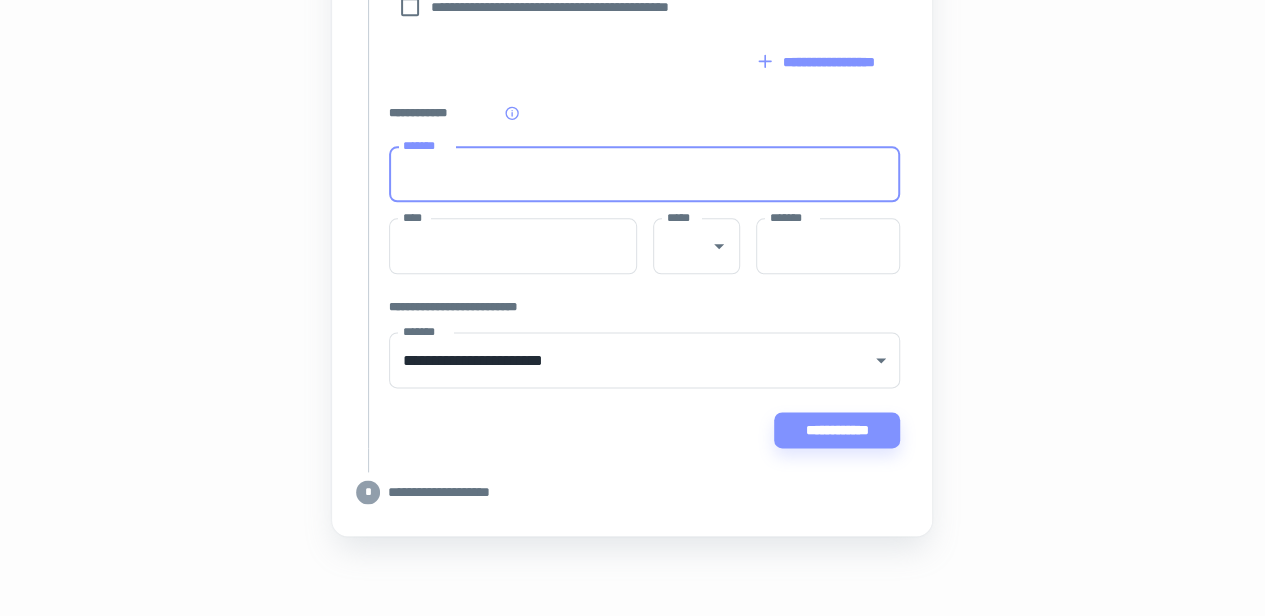 click on "*******" at bounding box center (644, 174) 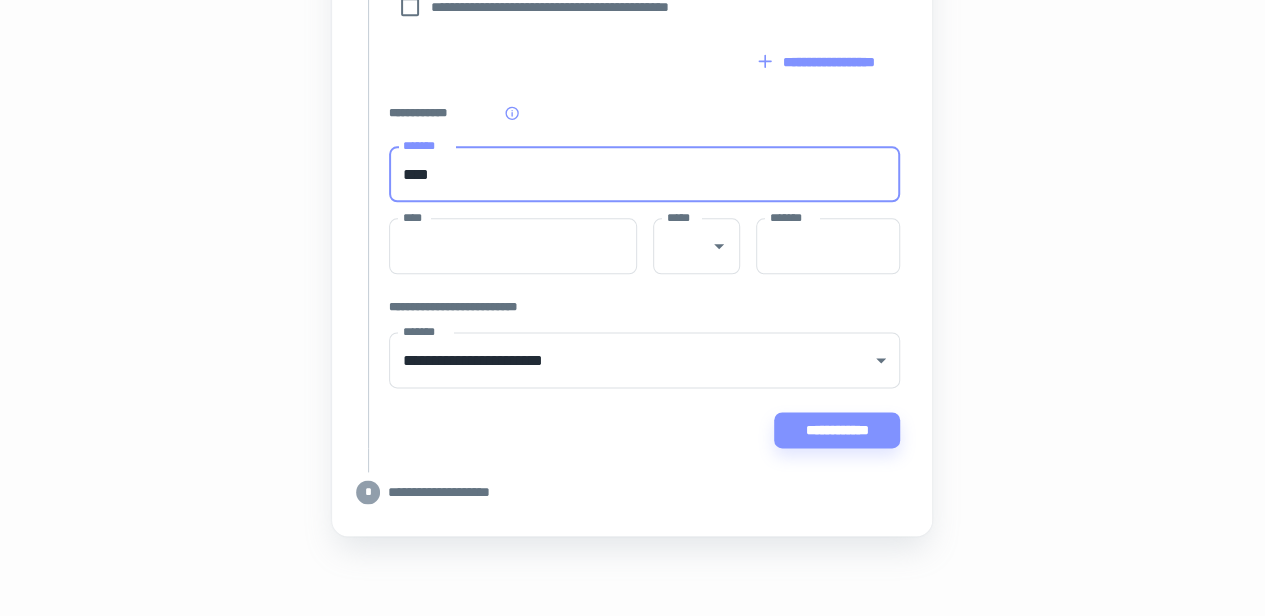 type on "**********" 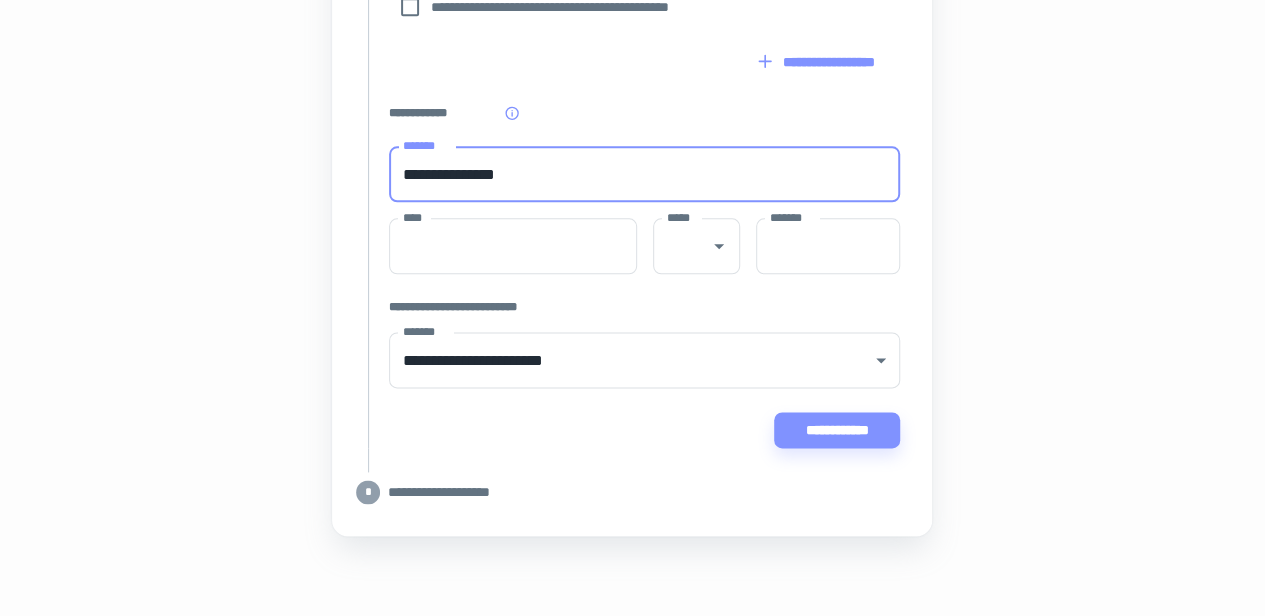 type on "*****" 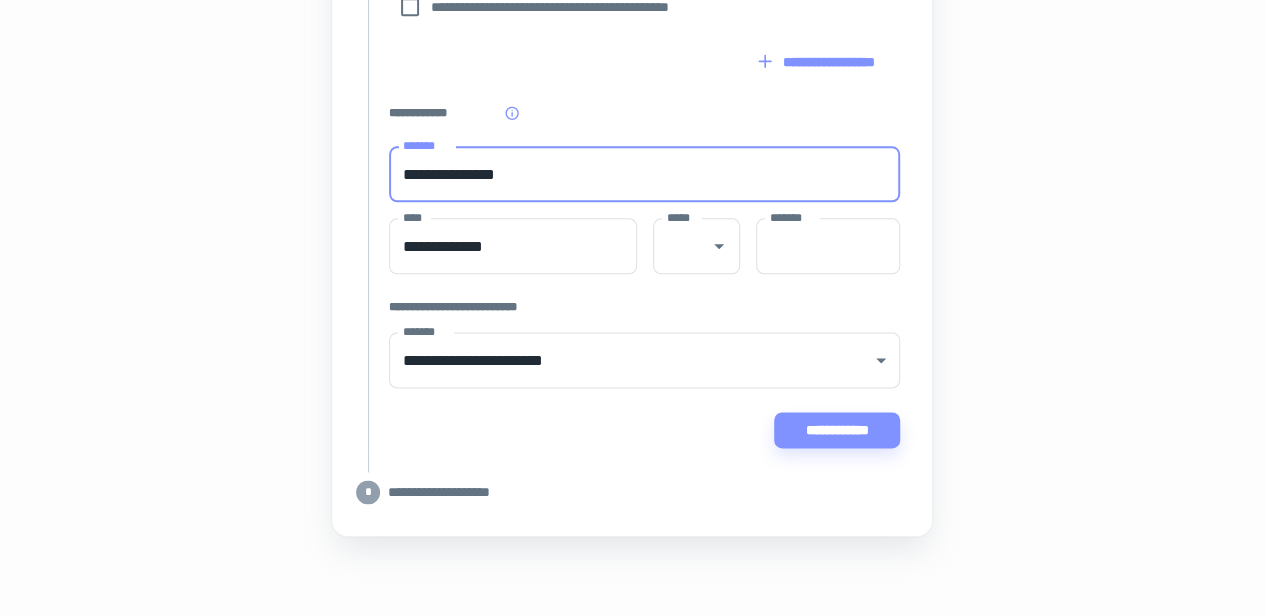 type on "**" 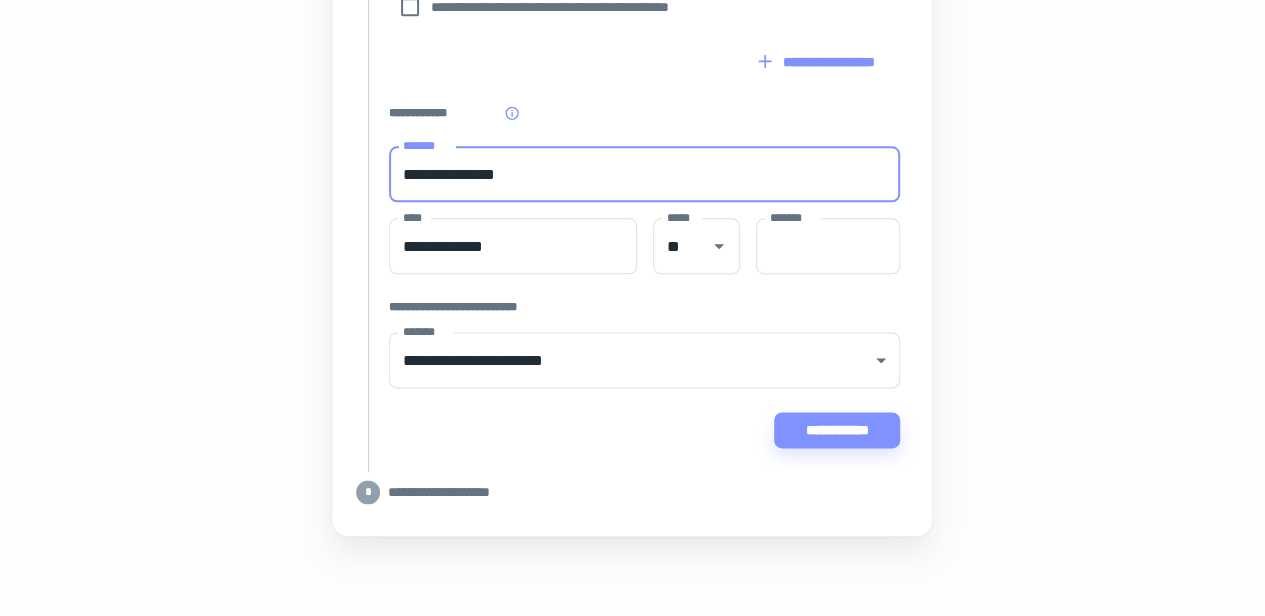 type on "*****" 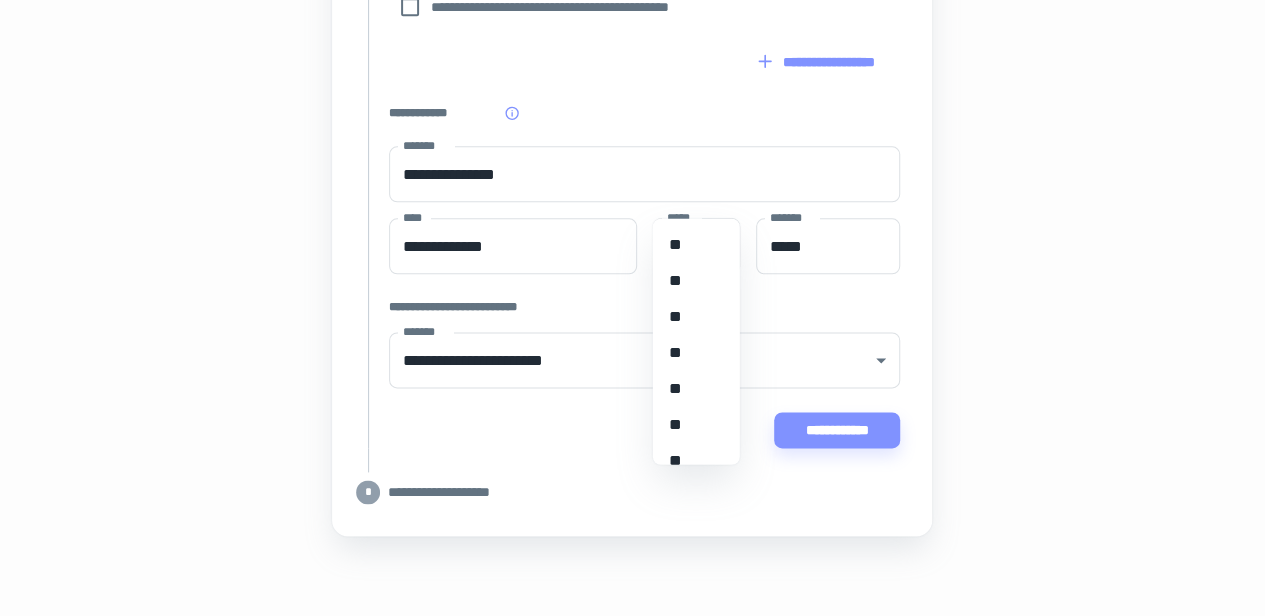 click on "**********" at bounding box center [644, 62] 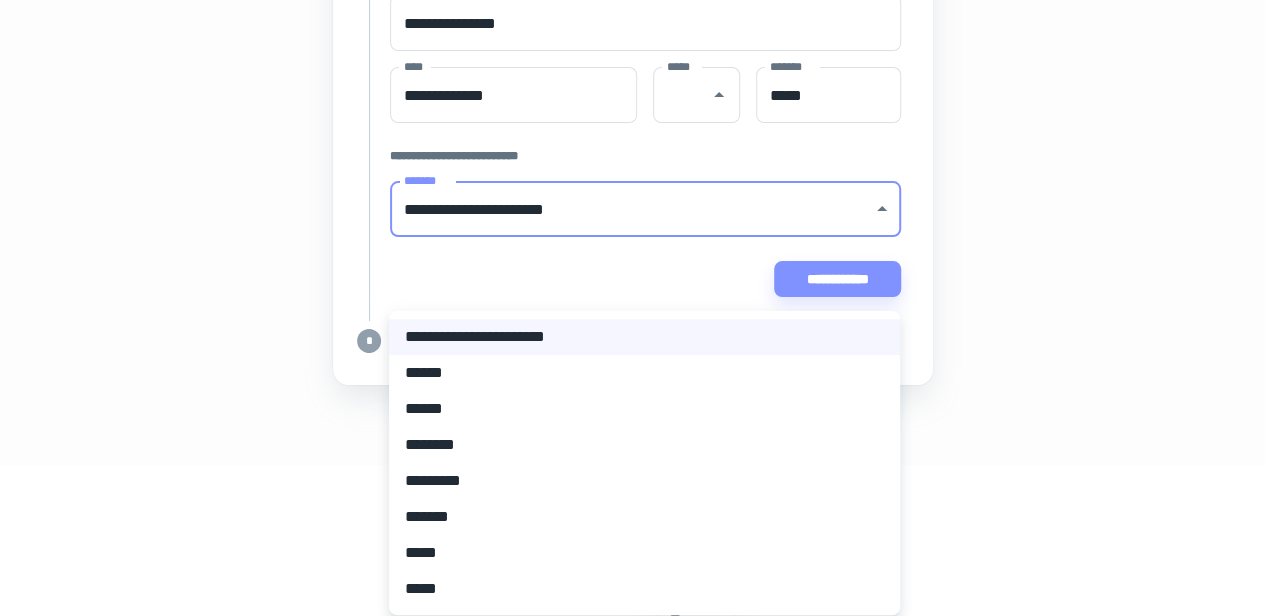 click on "**********" at bounding box center (640, -965) 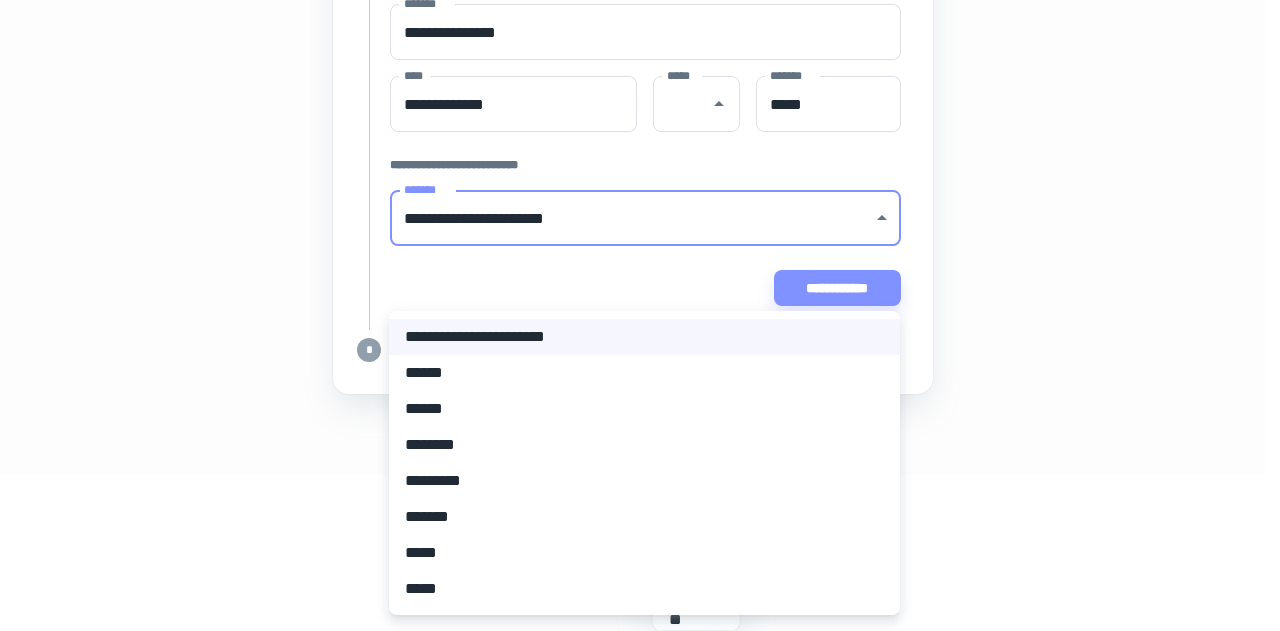 click on "**********" at bounding box center [644, 337] 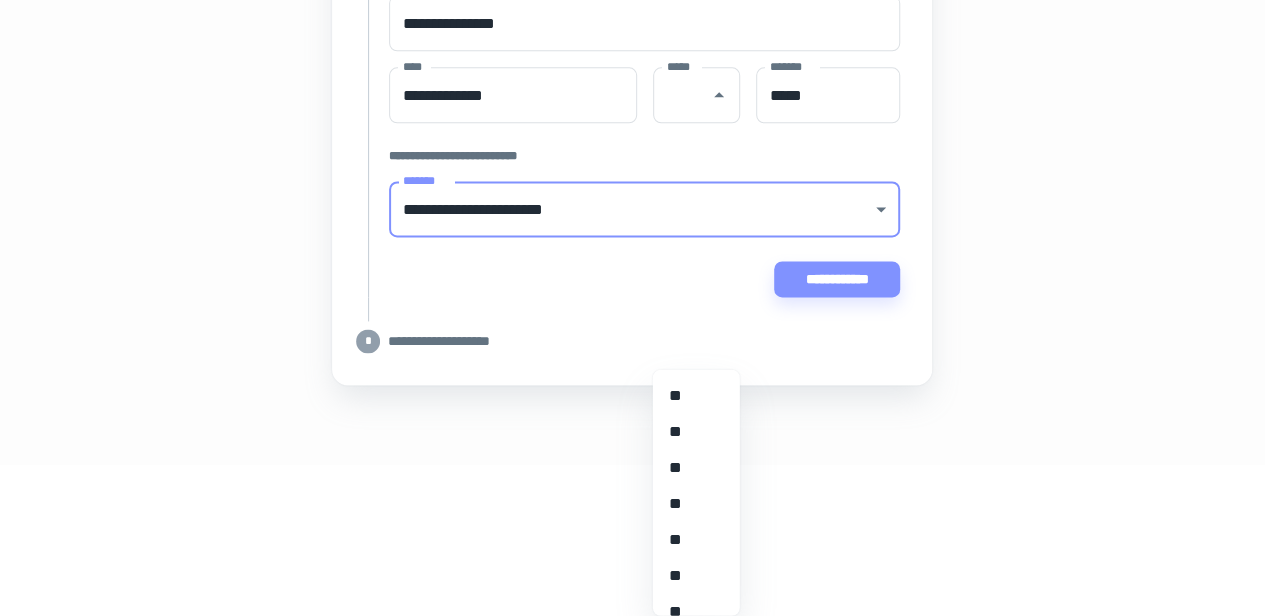 click on "**********" at bounding box center [632, -390] 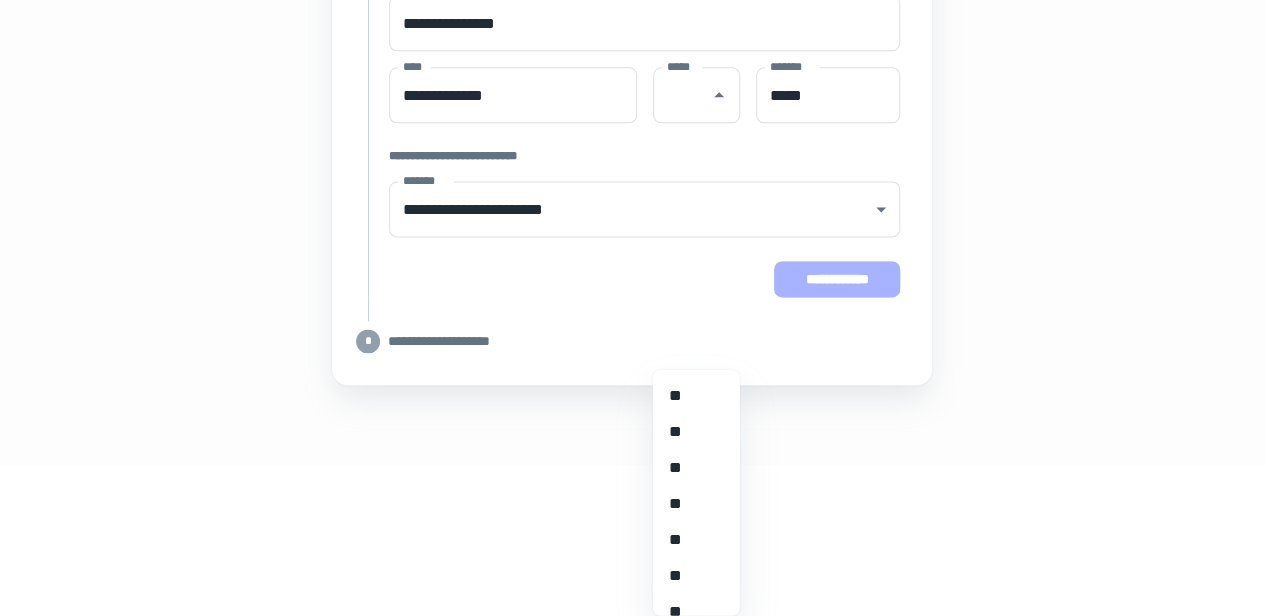 click on "**********" at bounding box center [837, 279] 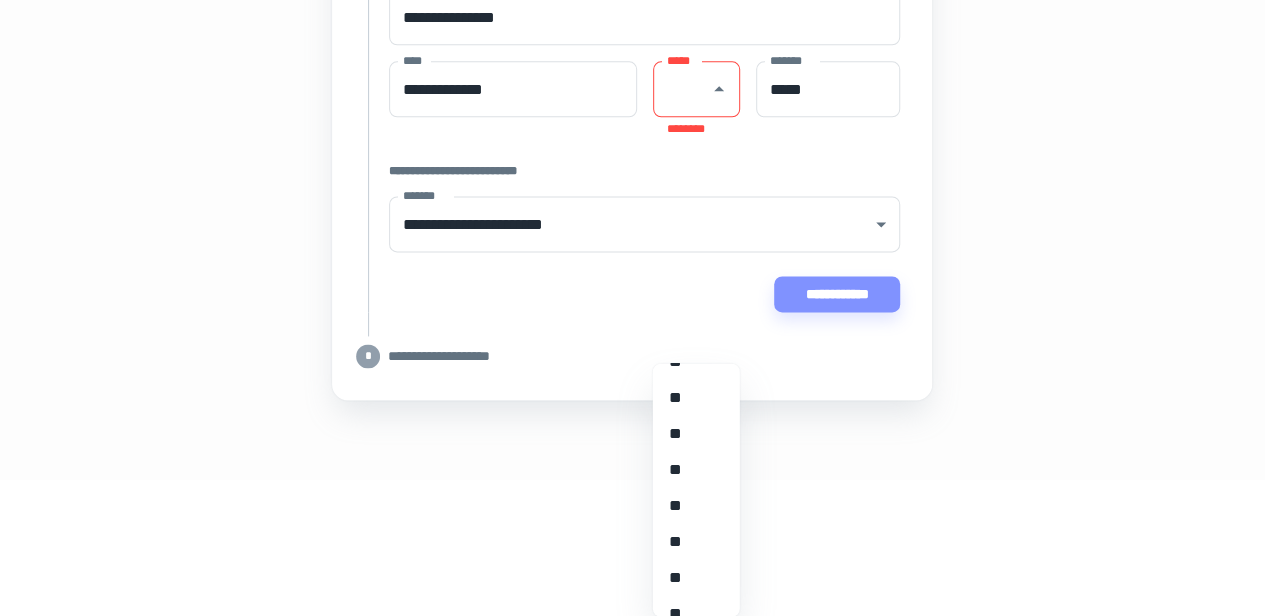 scroll, scrollTop: 425, scrollLeft: 0, axis: vertical 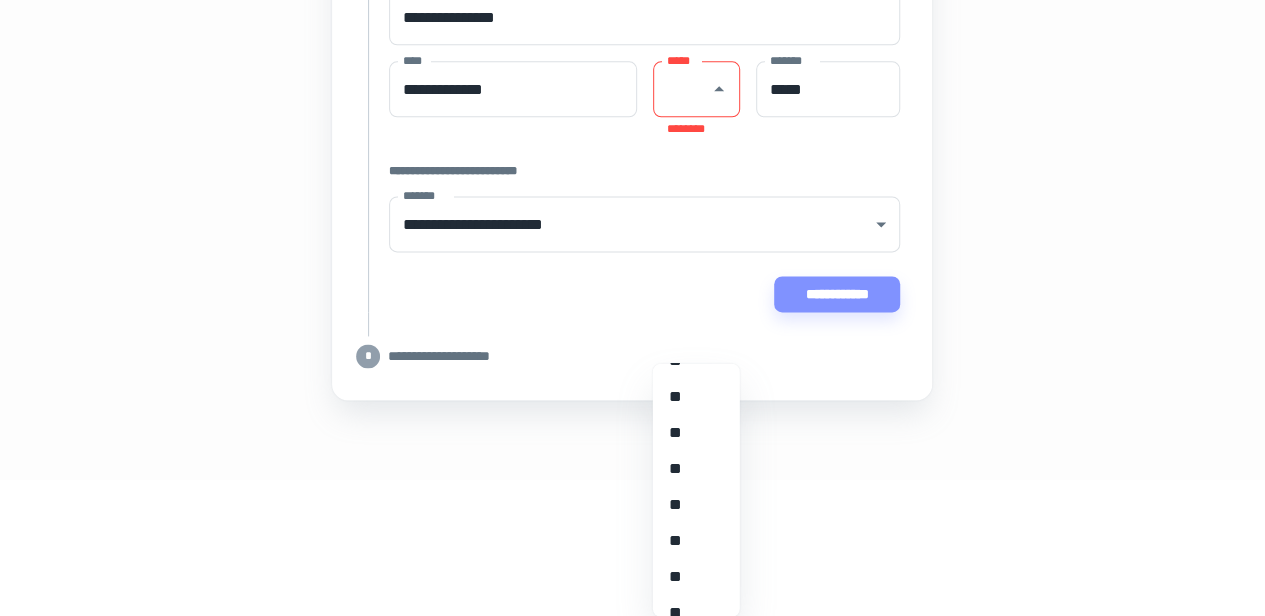 click on "**" at bounding box center (689, 540) 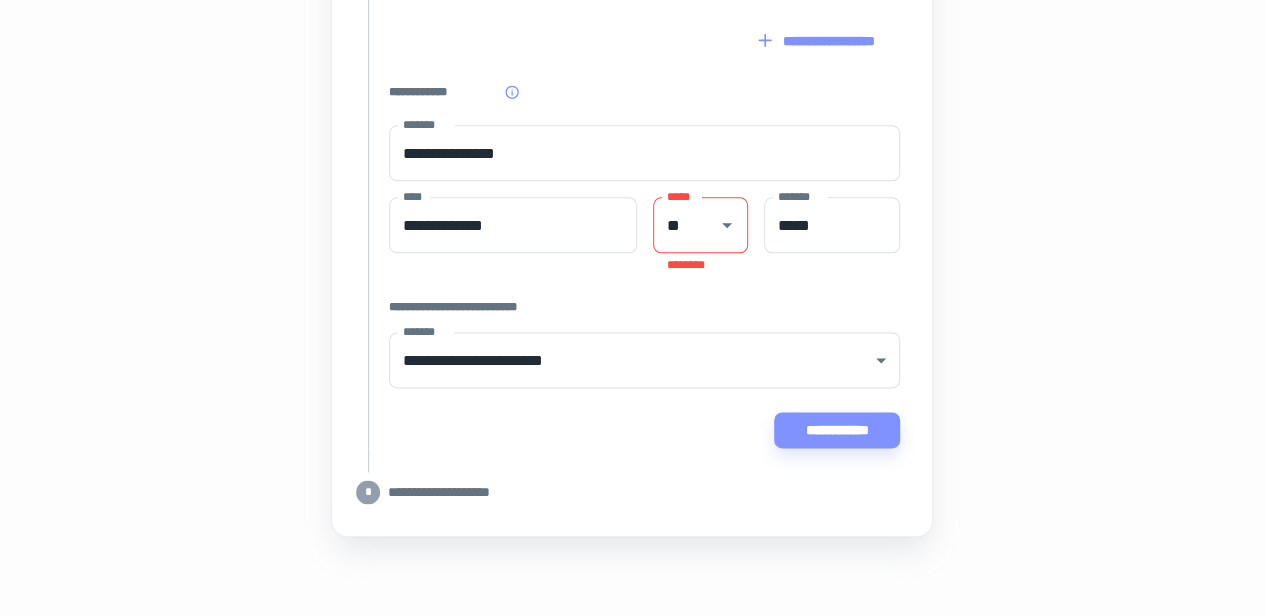 click on "**********" at bounding box center (644, 307) 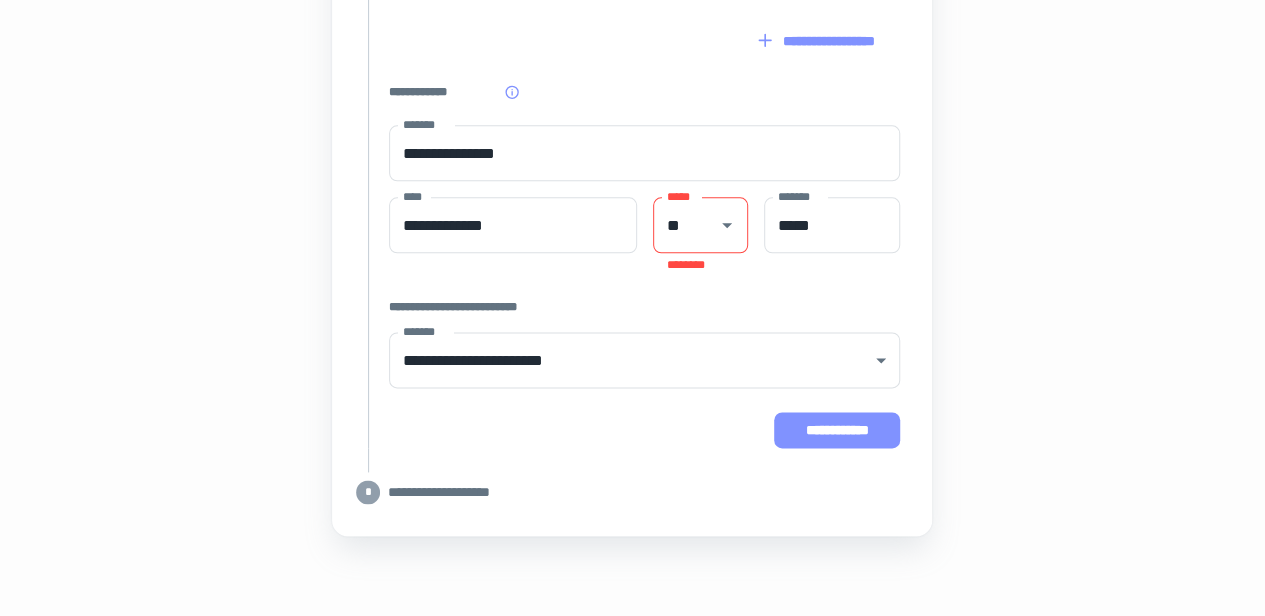 click on "**********" at bounding box center (837, 430) 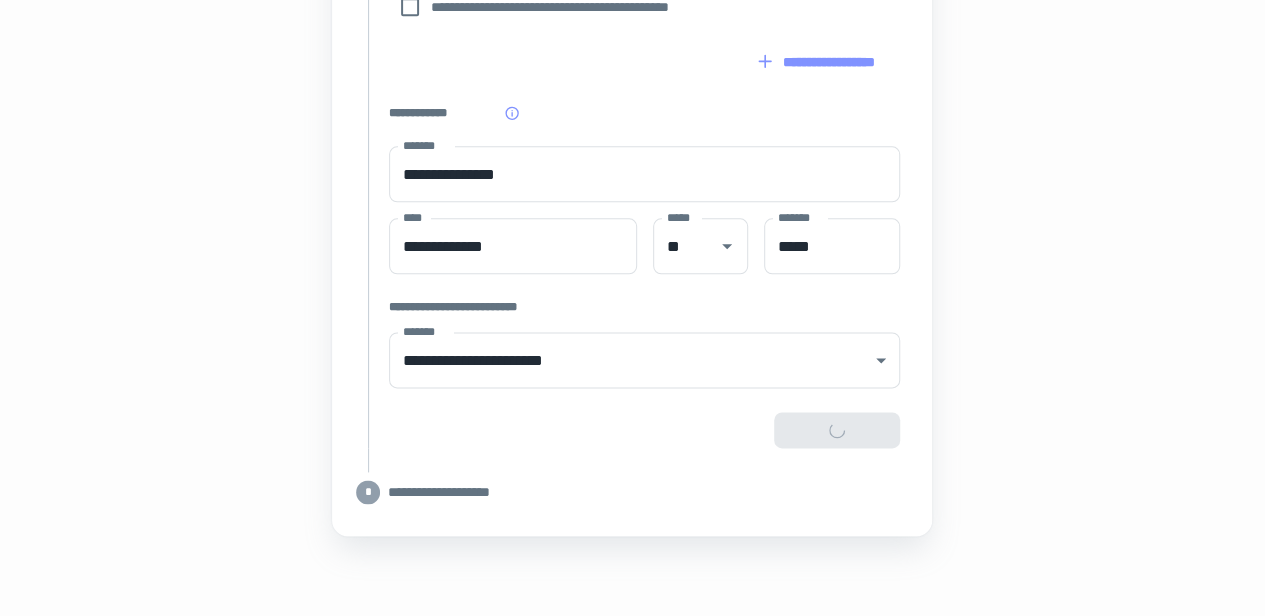 type on "**********" 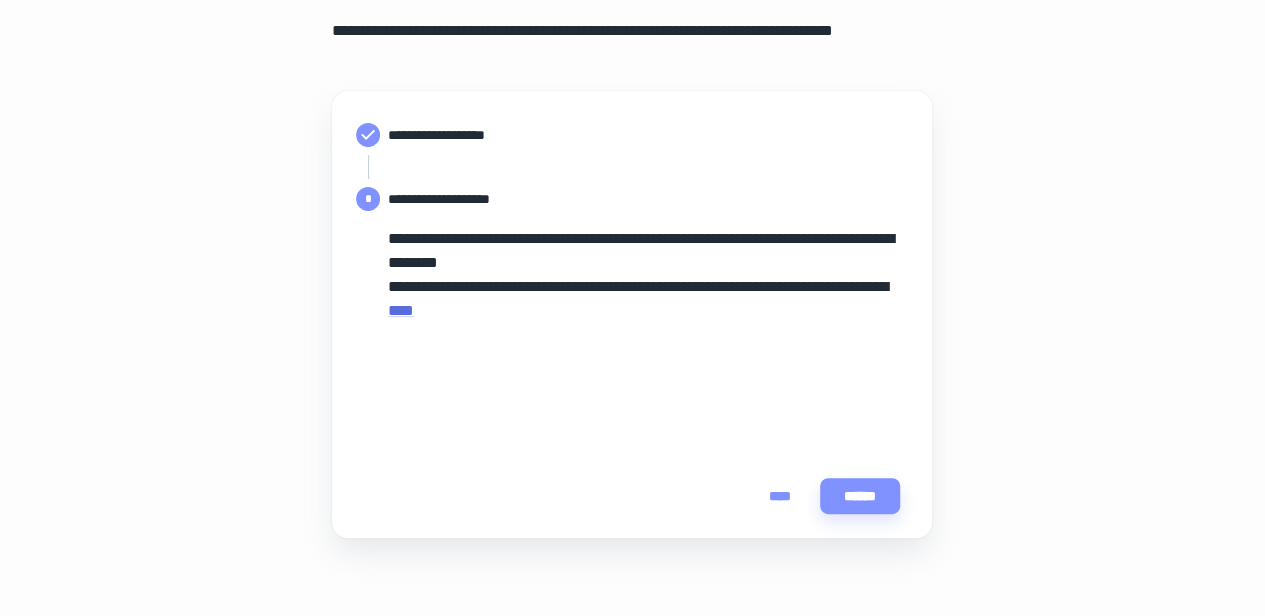 scroll, scrollTop: 154, scrollLeft: 0, axis: vertical 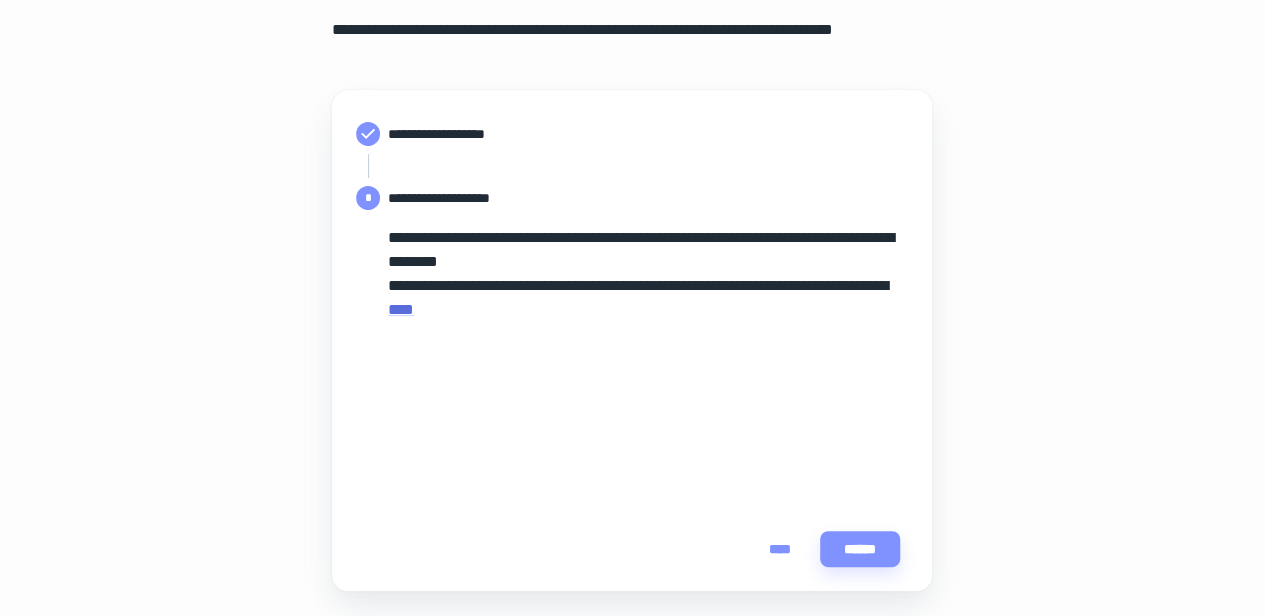 click on "**********" at bounding box center (632, 276) 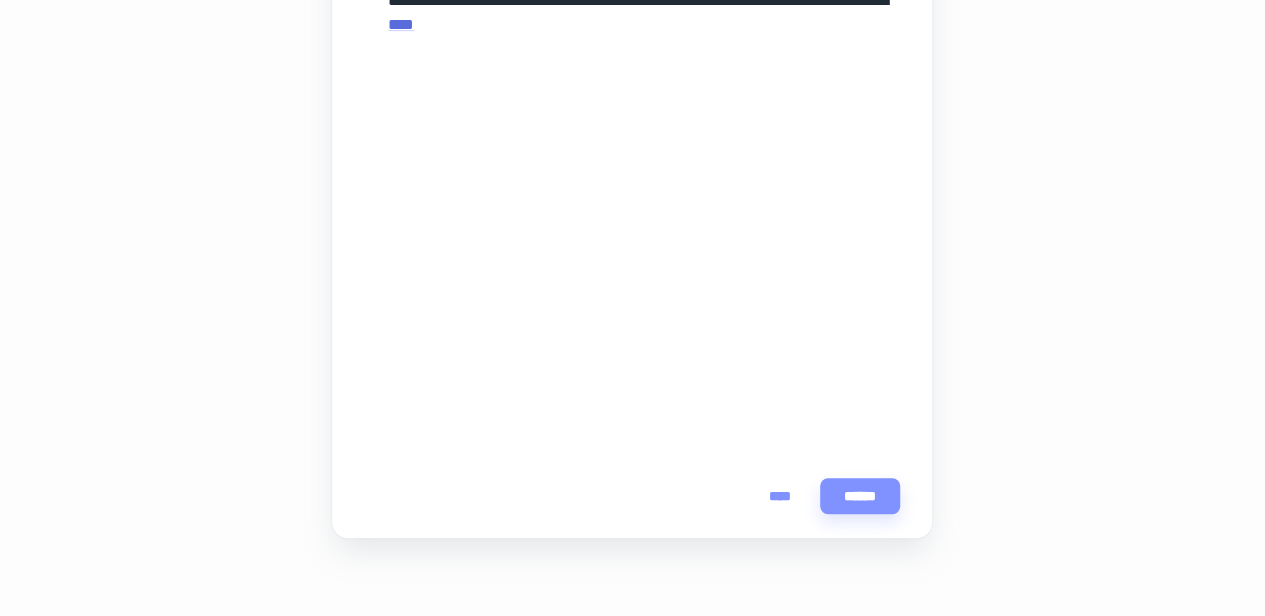 scroll, scrollTop: 440, scrollLeft: 0, axis: vertical 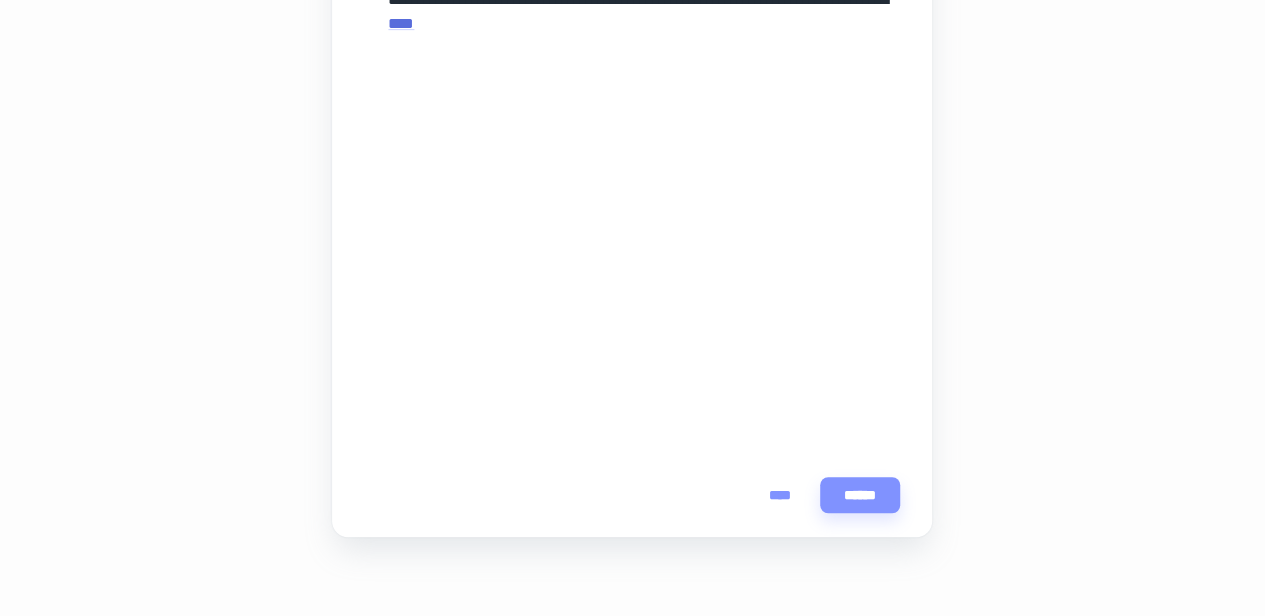 click on "**********" at bounding box center (632, 106) 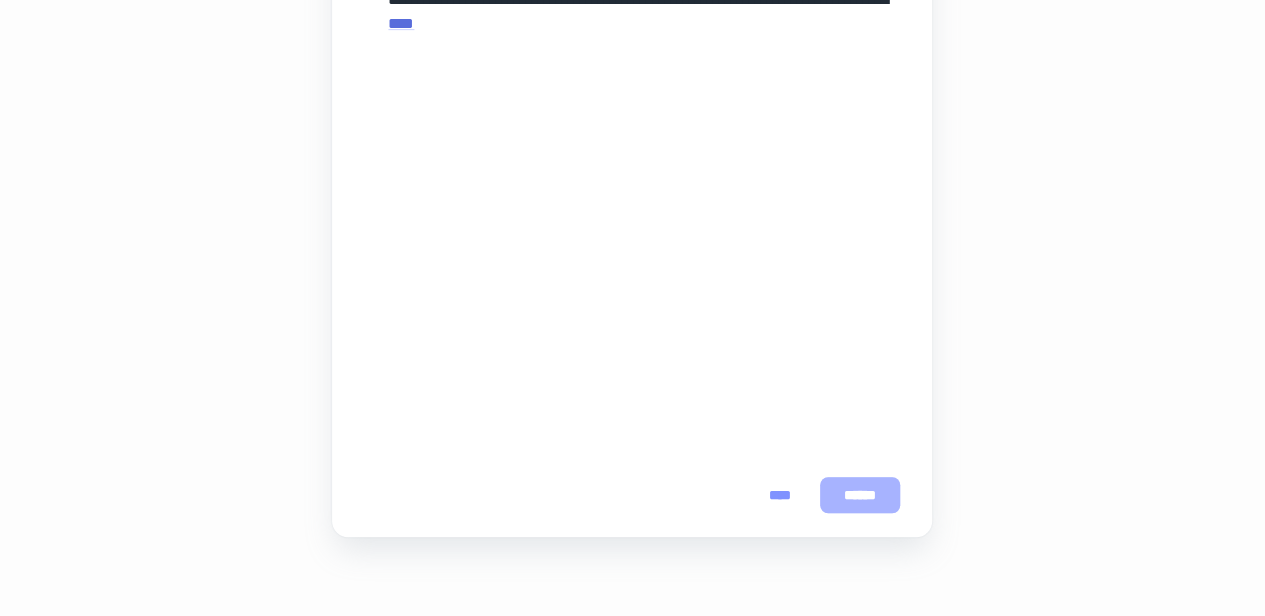 click on "******" at bounding box center (860, 495) 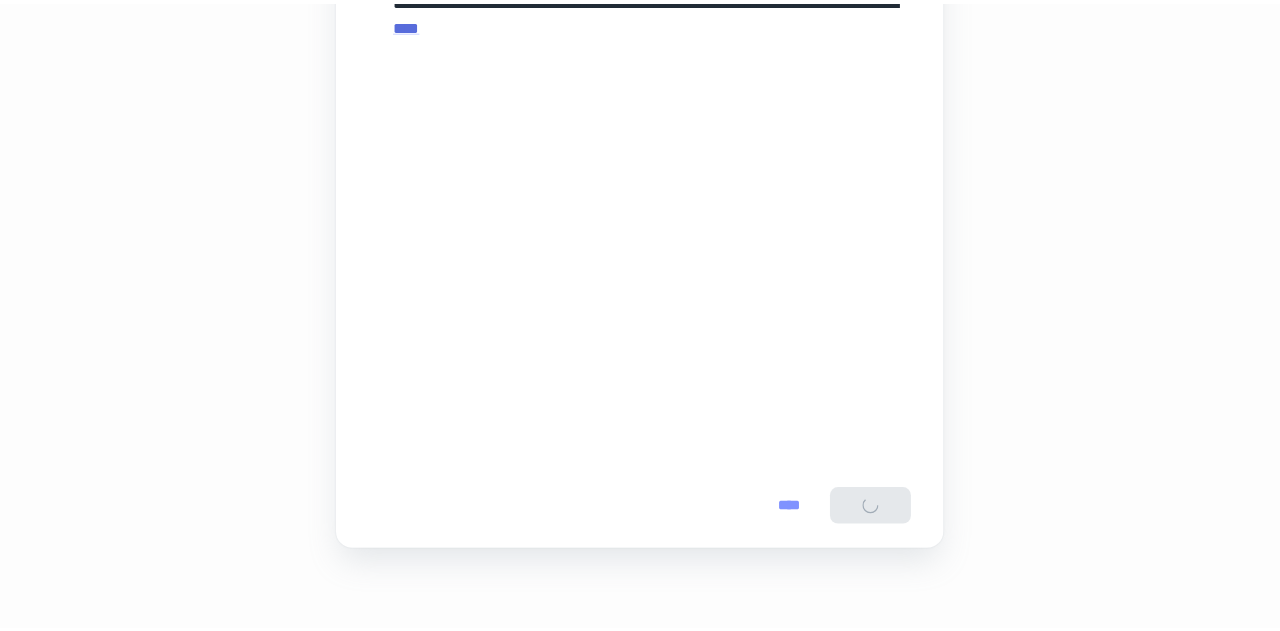 scroll, scrollTop: 0, scrollLeft: 0, axis: both 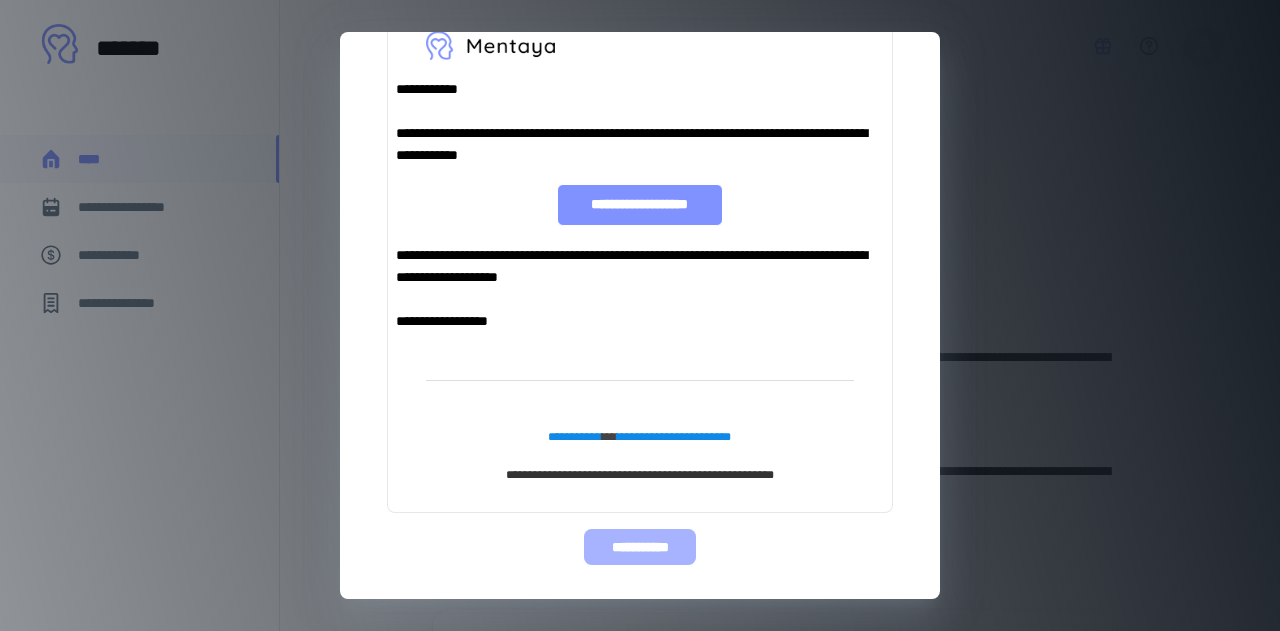 click on "**********" at bounding box center (639, 547) 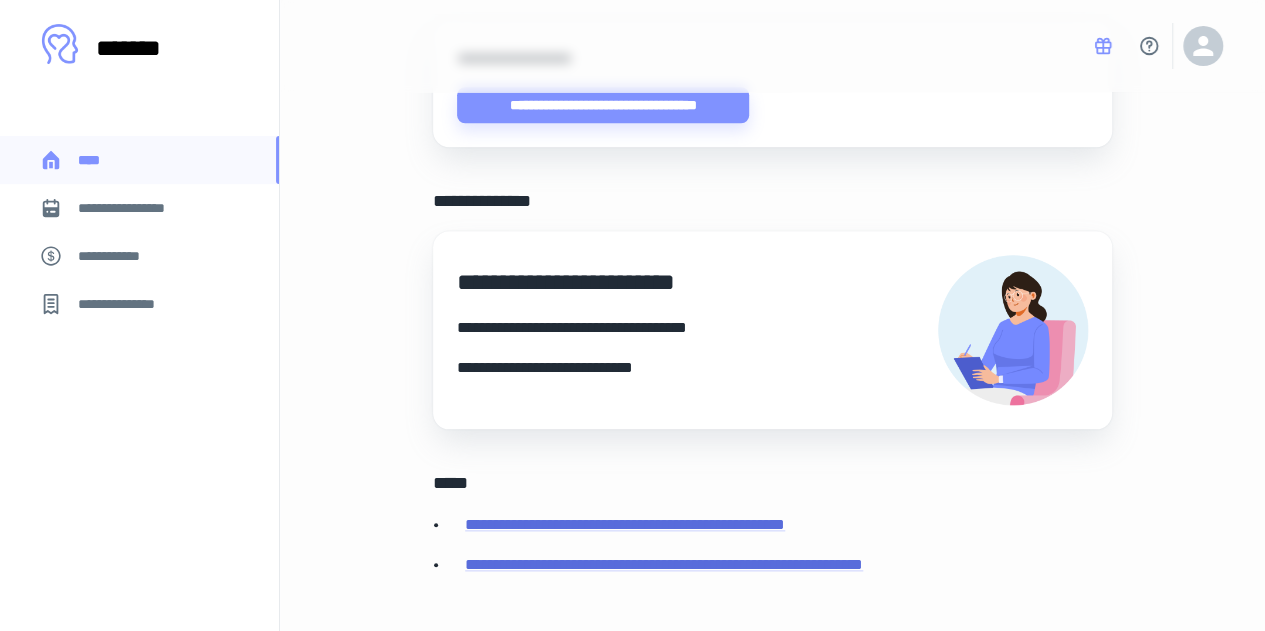 scroll, scrollTop: 880, scrollLeft: 0, axis: vertical 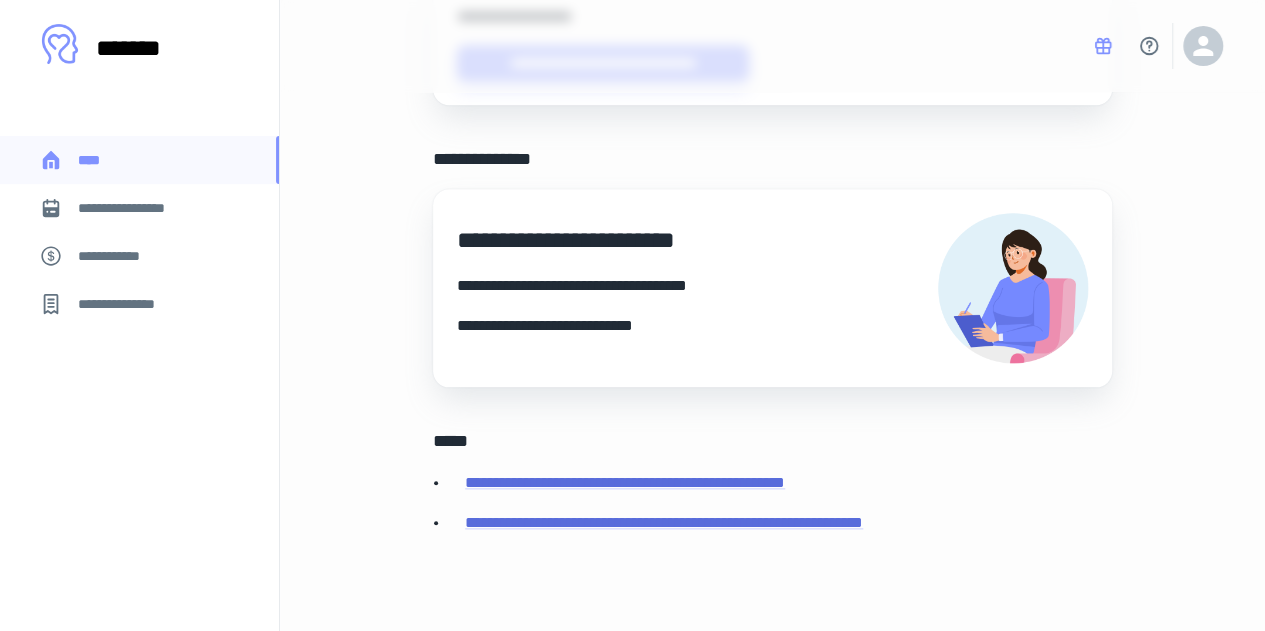 click on "**********" at bounding box center [139, 208] 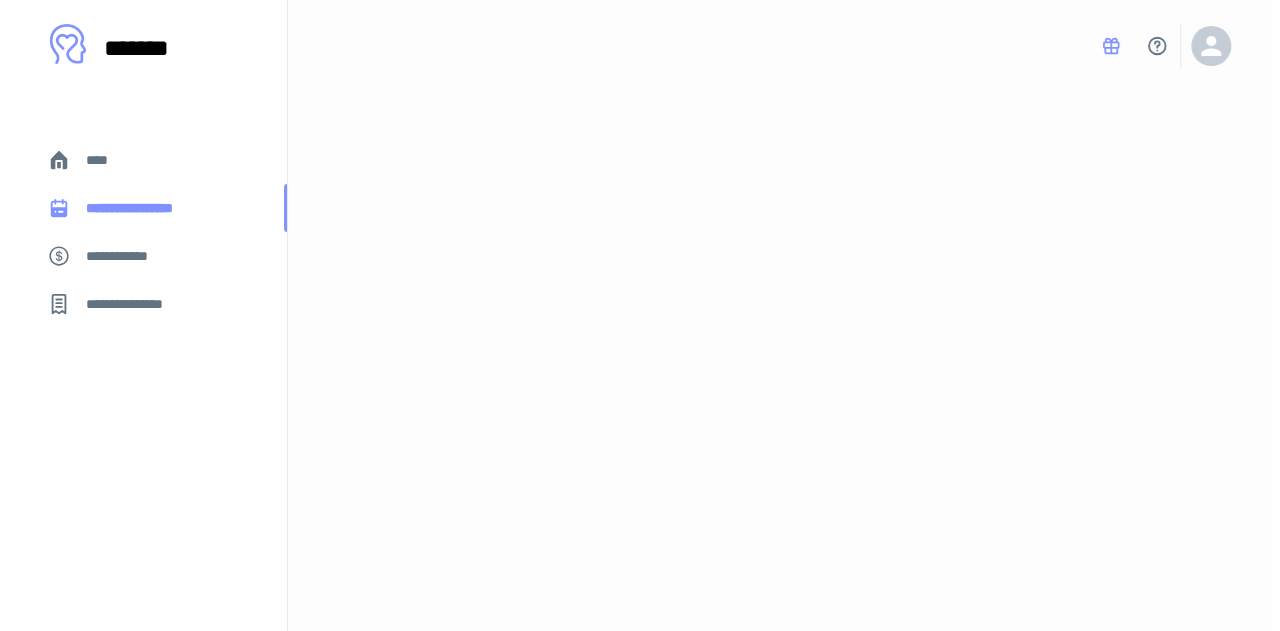 scroll, scrollTop: 0, scrollLeft: 0, axis: both 